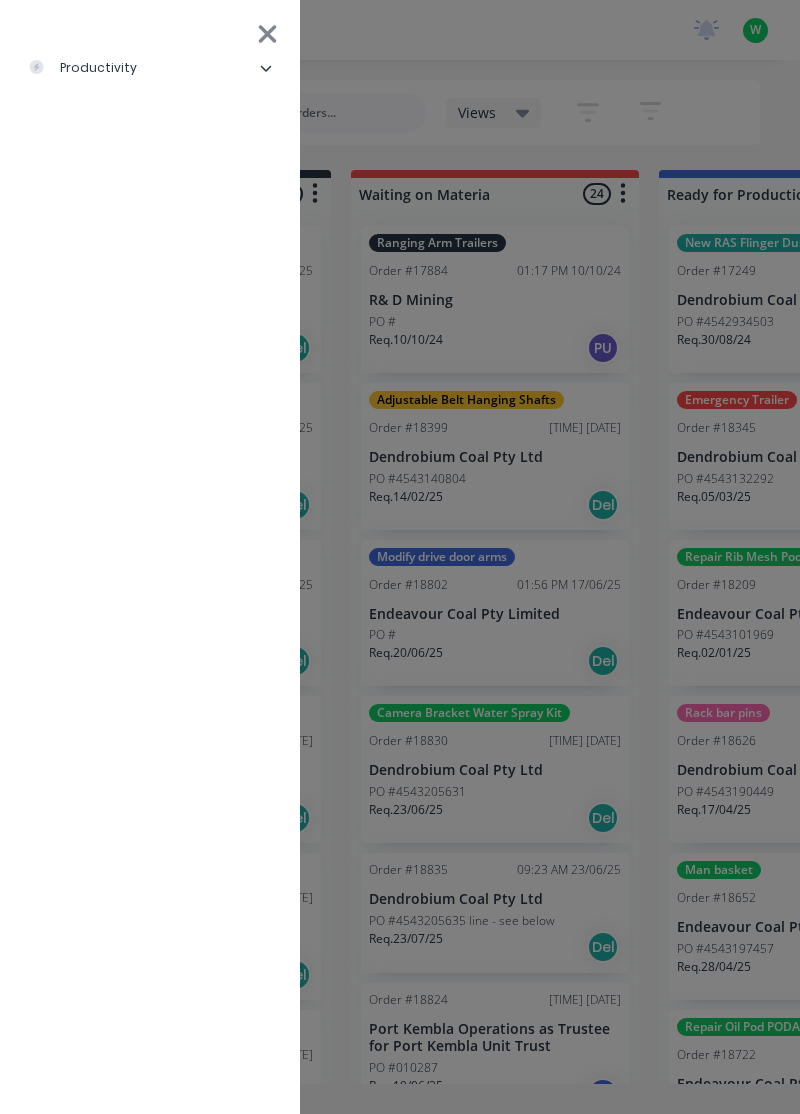 scroll, scrollTop: 0, scrollLeft: 0, axis: both 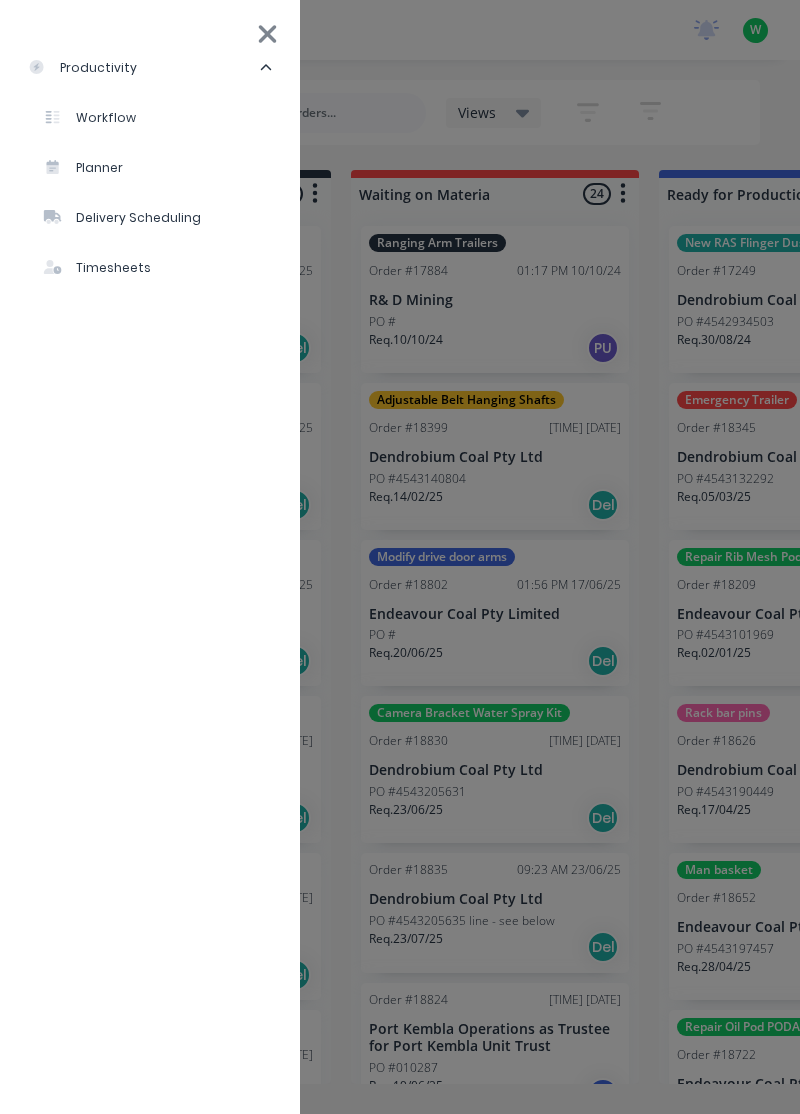 click on "Timesheets" at bounding box center [97, 268] 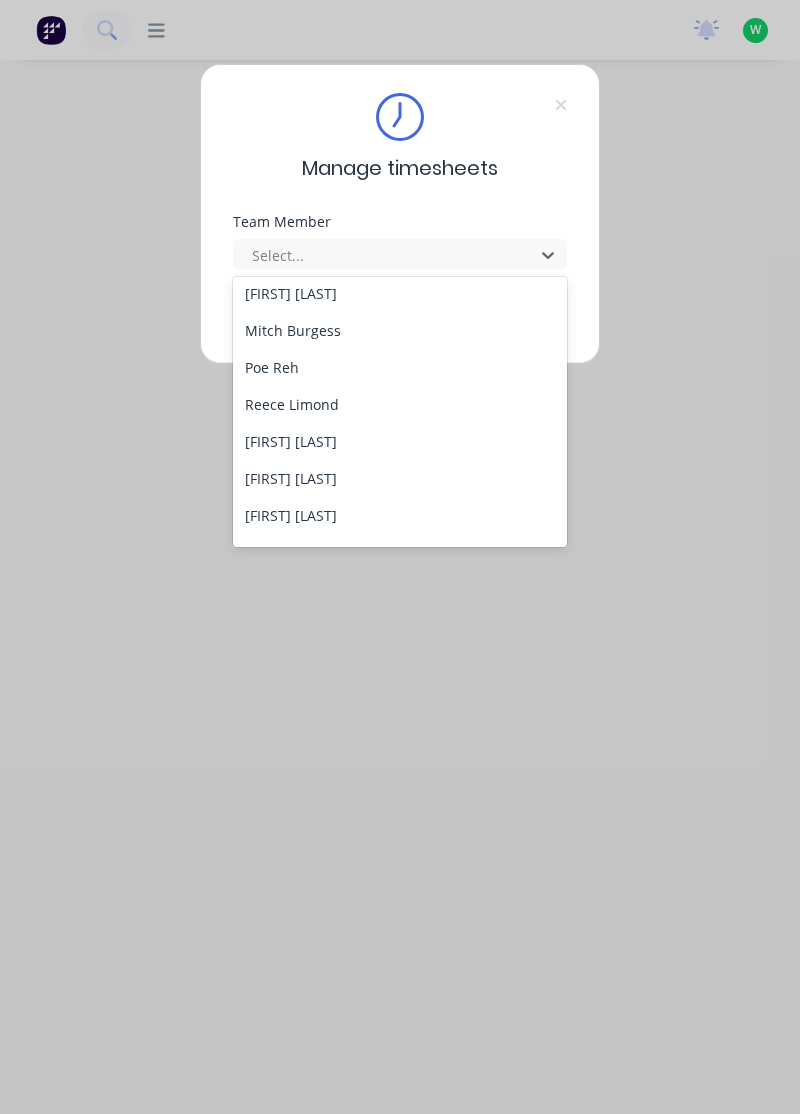 scroll, scrollTop: 674, scrollLeft: 0, axis: vertical 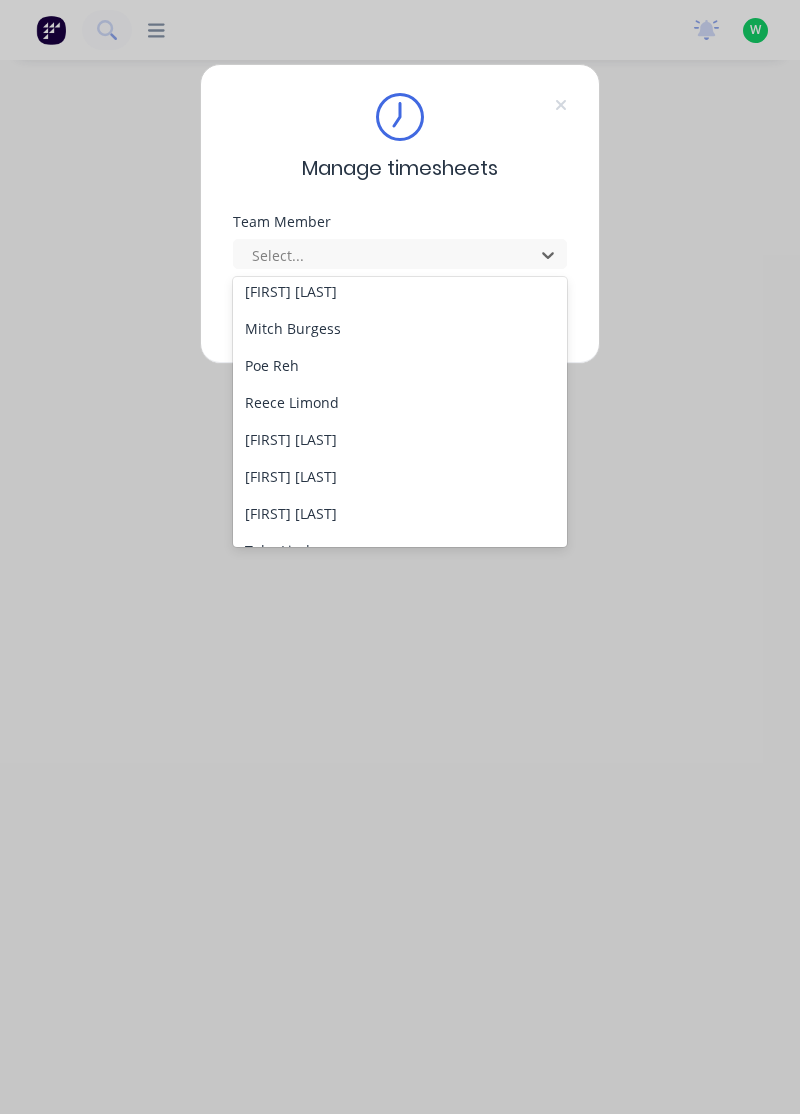 click on "[FIRST] [LAST]" at bounding box center [400, 439] 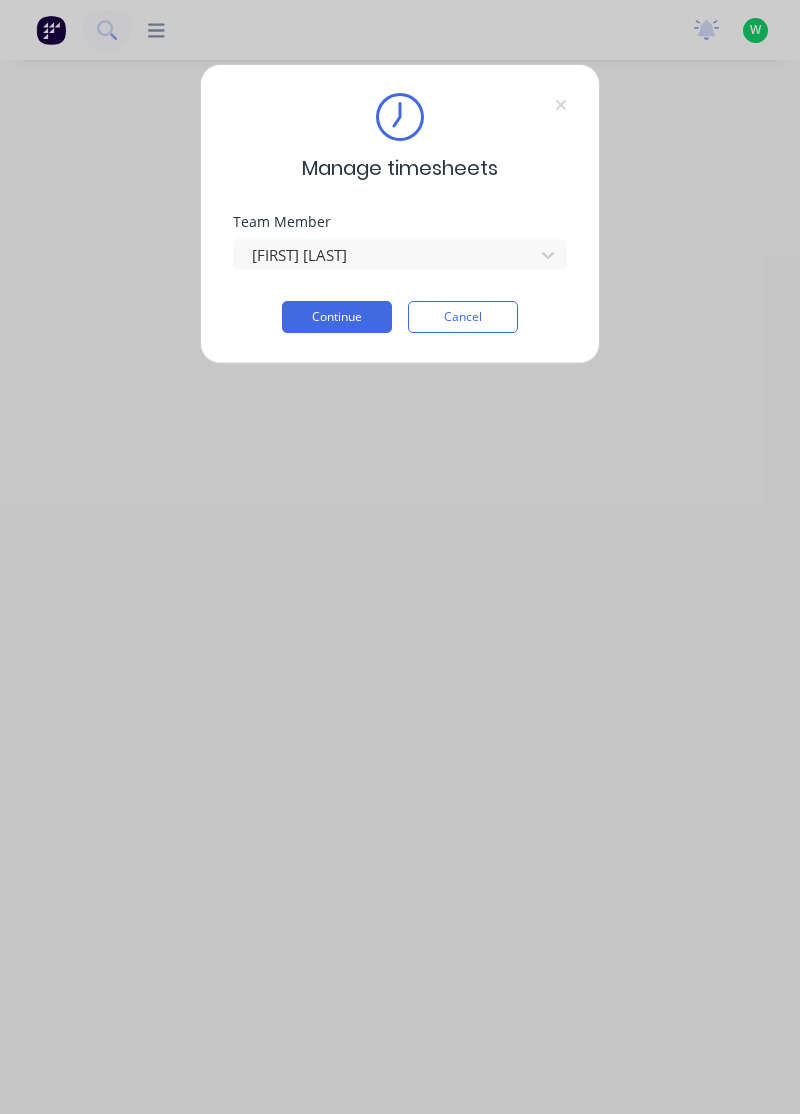 click on "Continue" at bounding box center (337, 317) 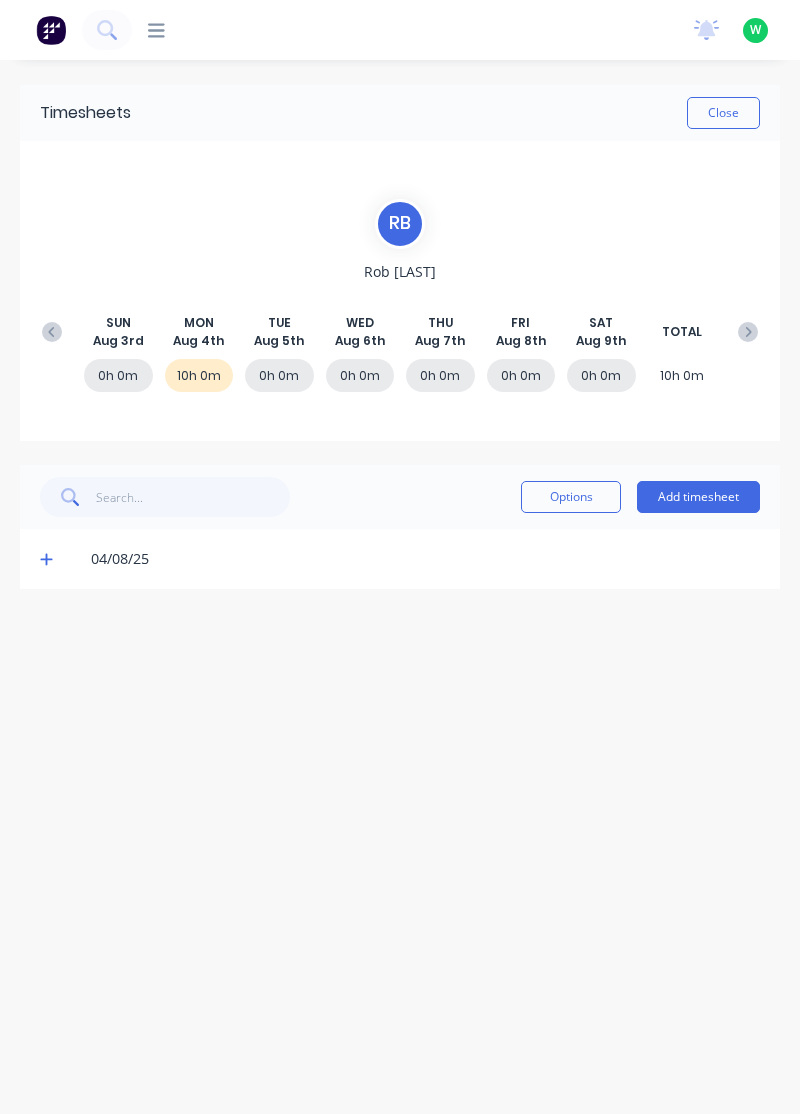click on "Add timesheet" at bounding box center [698, 497] 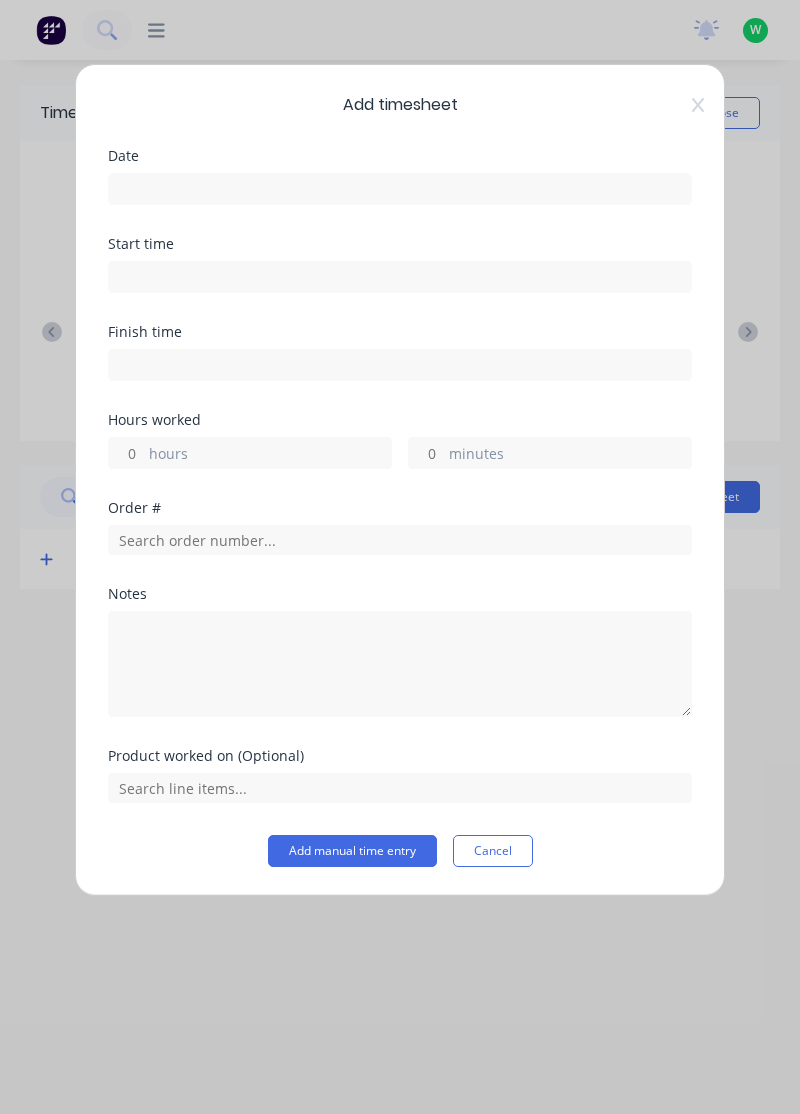 click at bounding box center (400, 189) 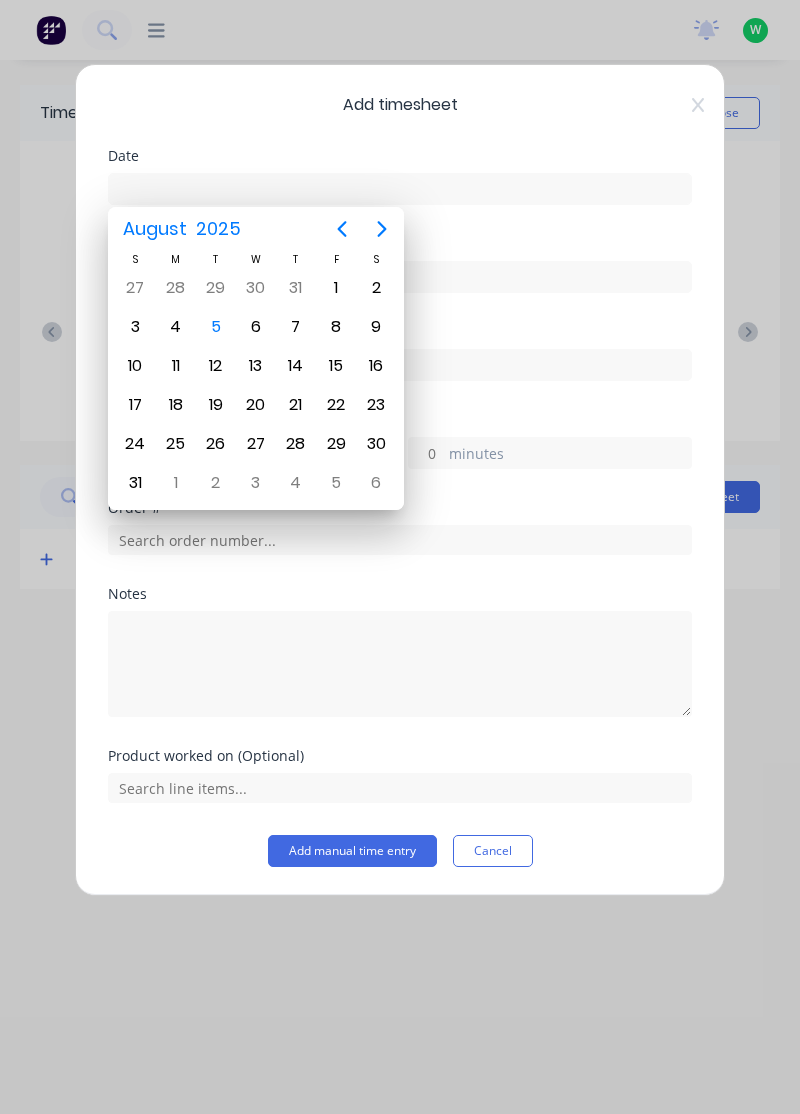 click on "5" at bounding box center [216, 327] 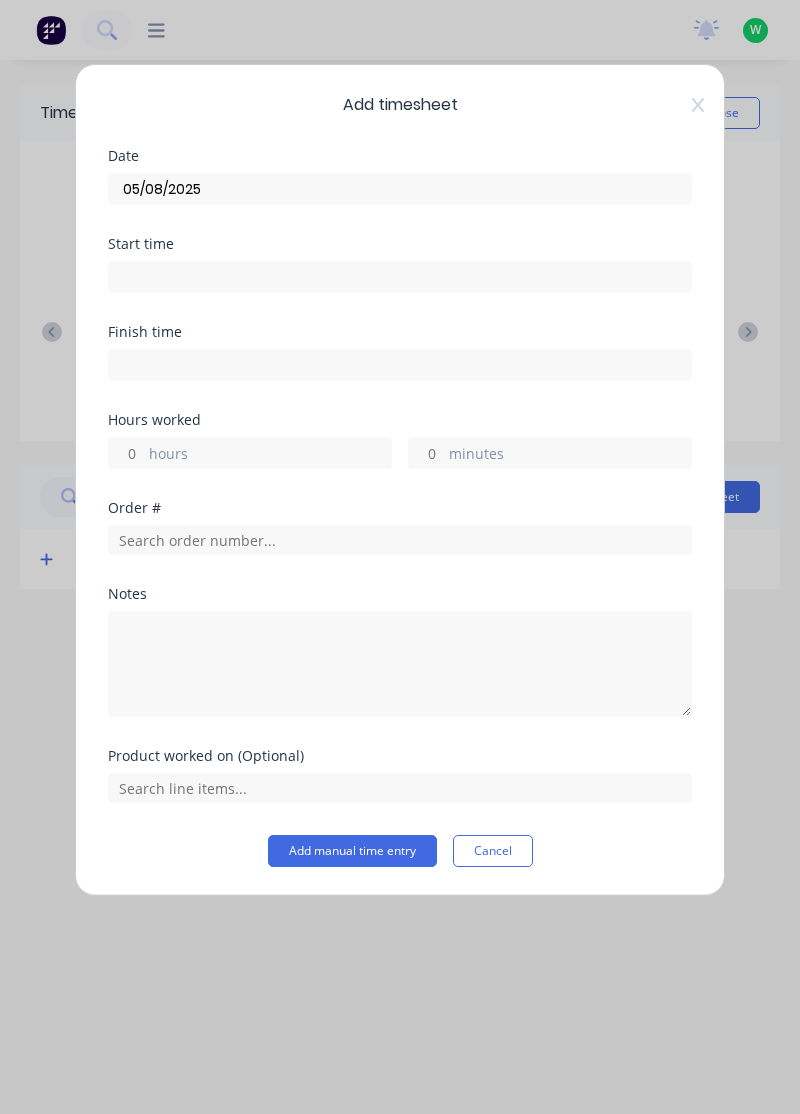 click on "hours" at bounding box center [126, 453] 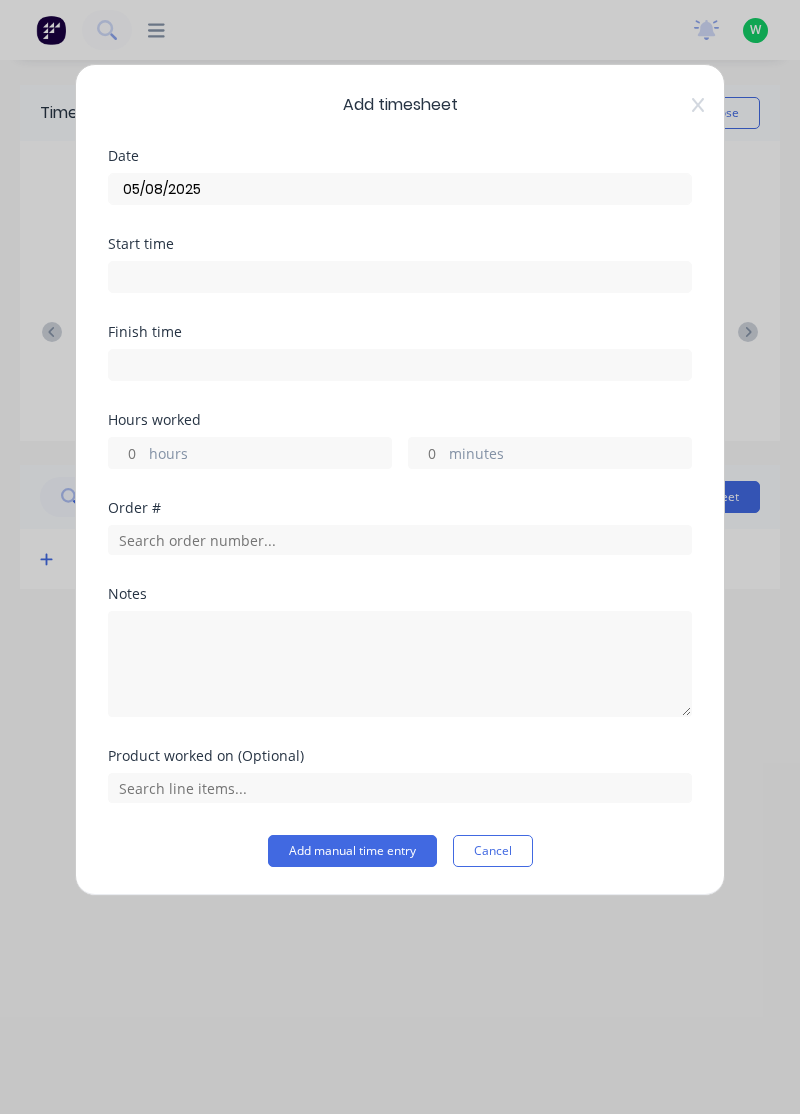 type on "2" 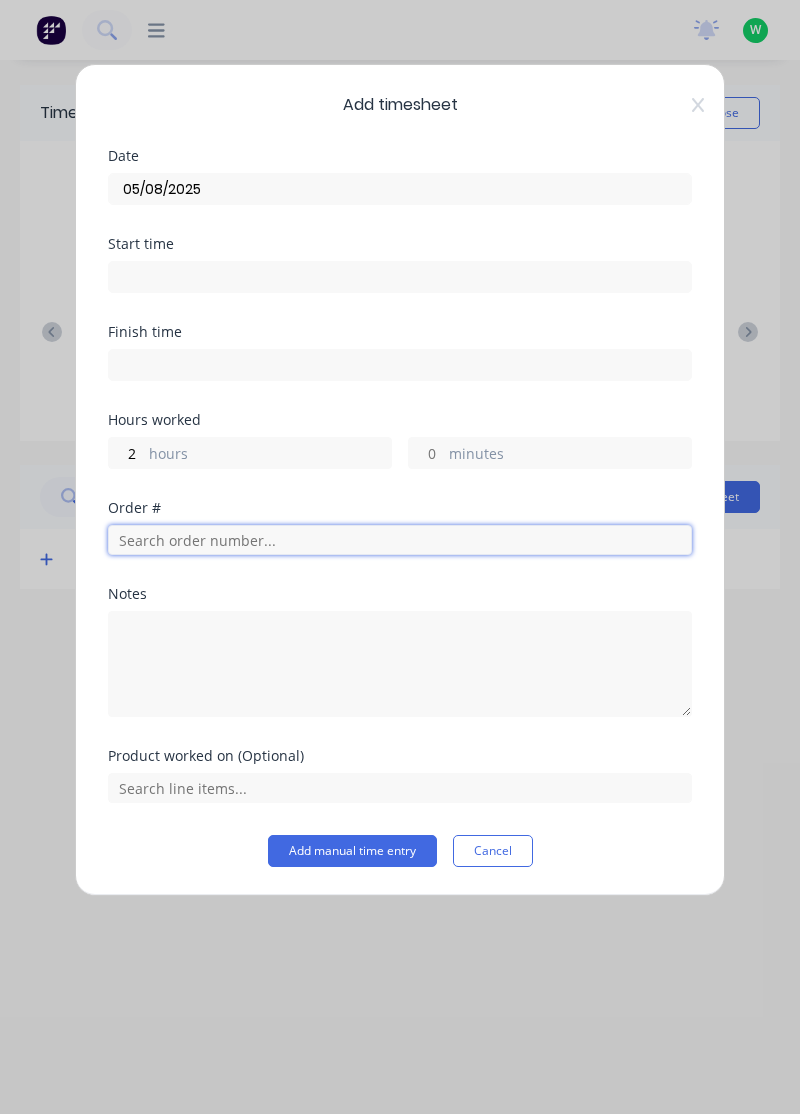 click at bounding box center [400, 540] 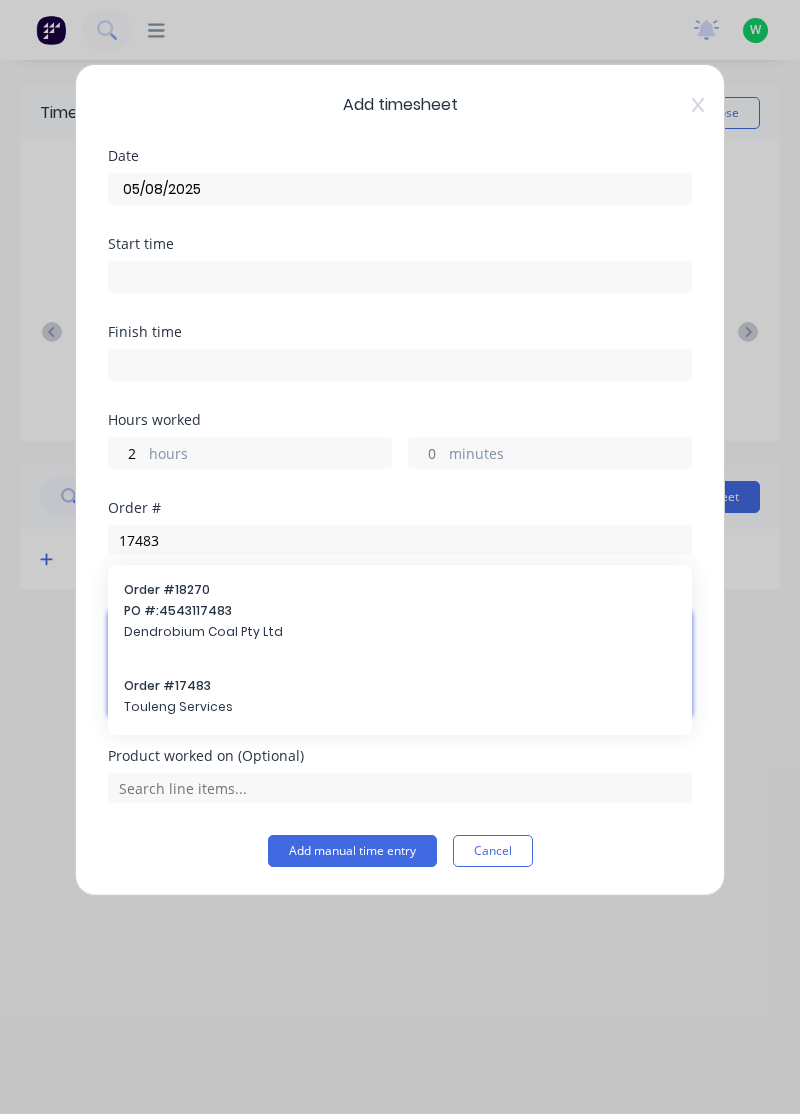 click at bounding box center [400, 664] 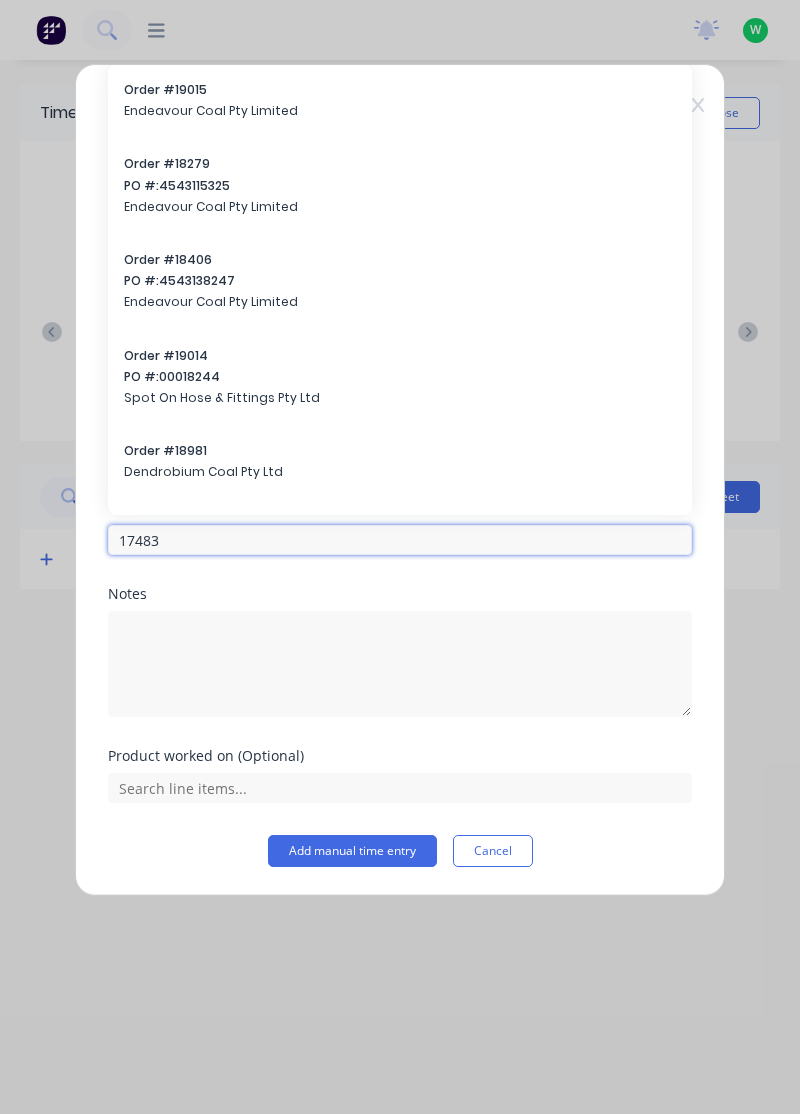 click on "17483" at bounding box center (400, 540) 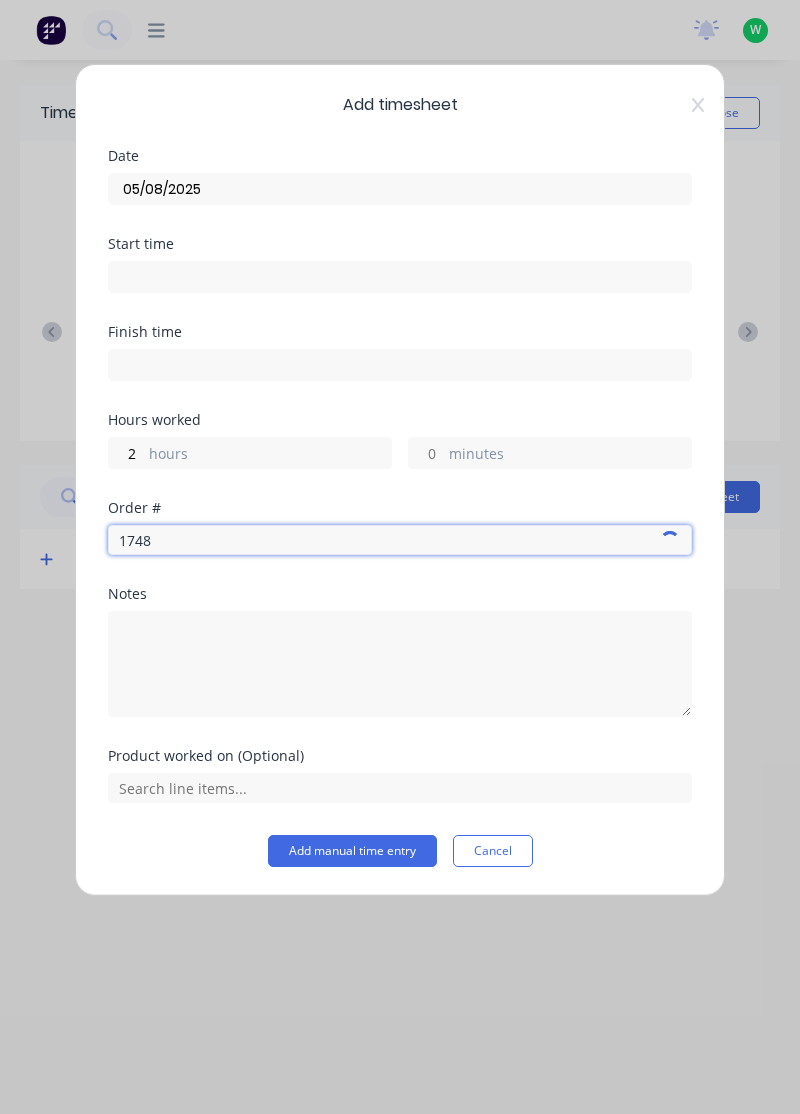 type on "17483" 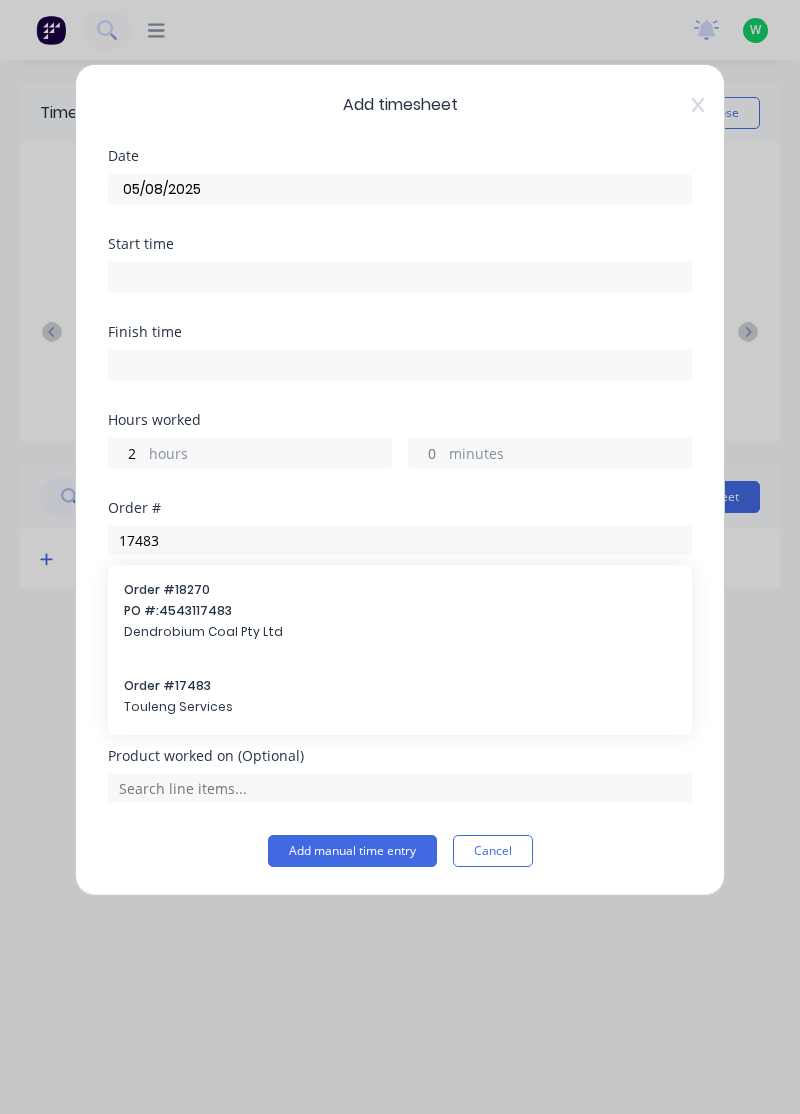 click on "Touleng Services" at bounding box center (400, 707) 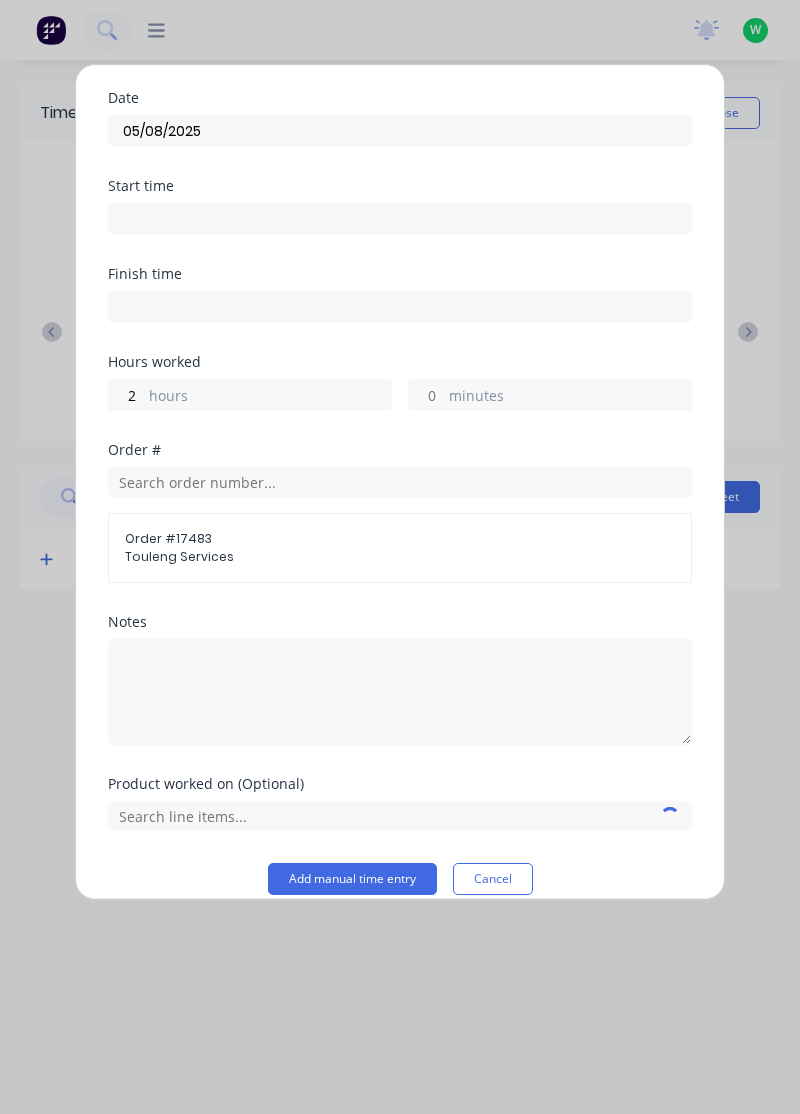 scroll, scrollTop: 78, scrollLeft: 0, axis: vertical 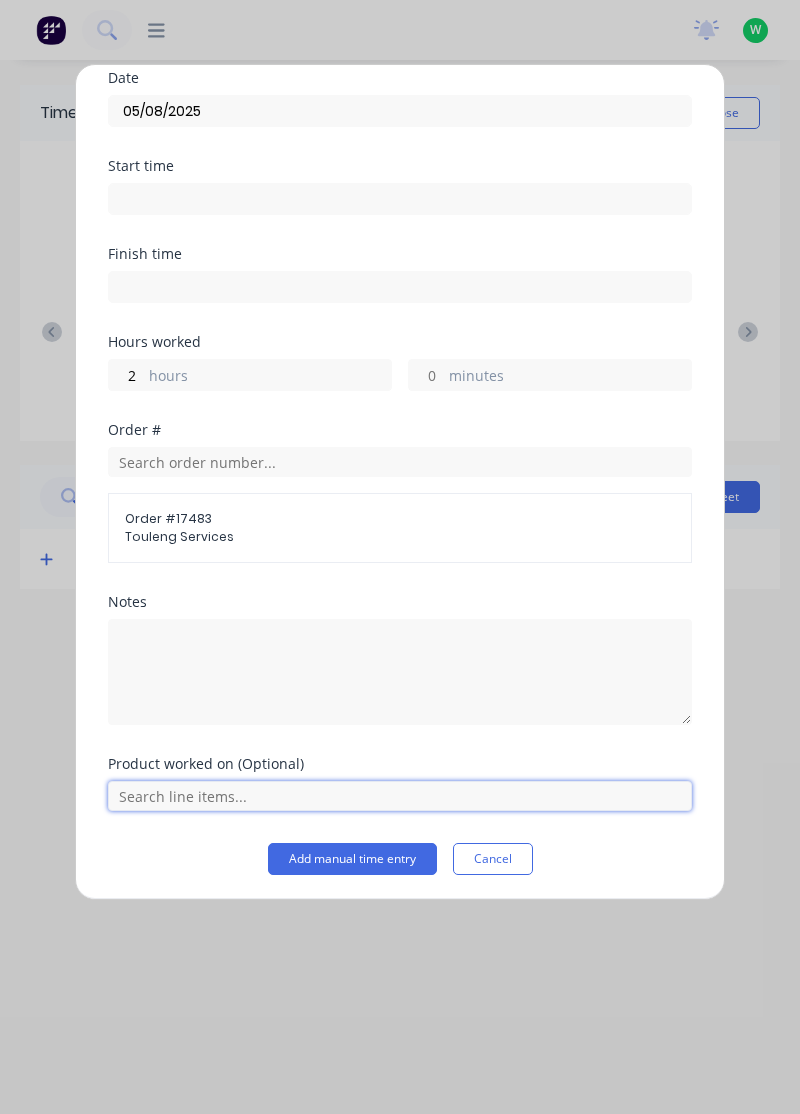 click at bounding box center (400, 796) 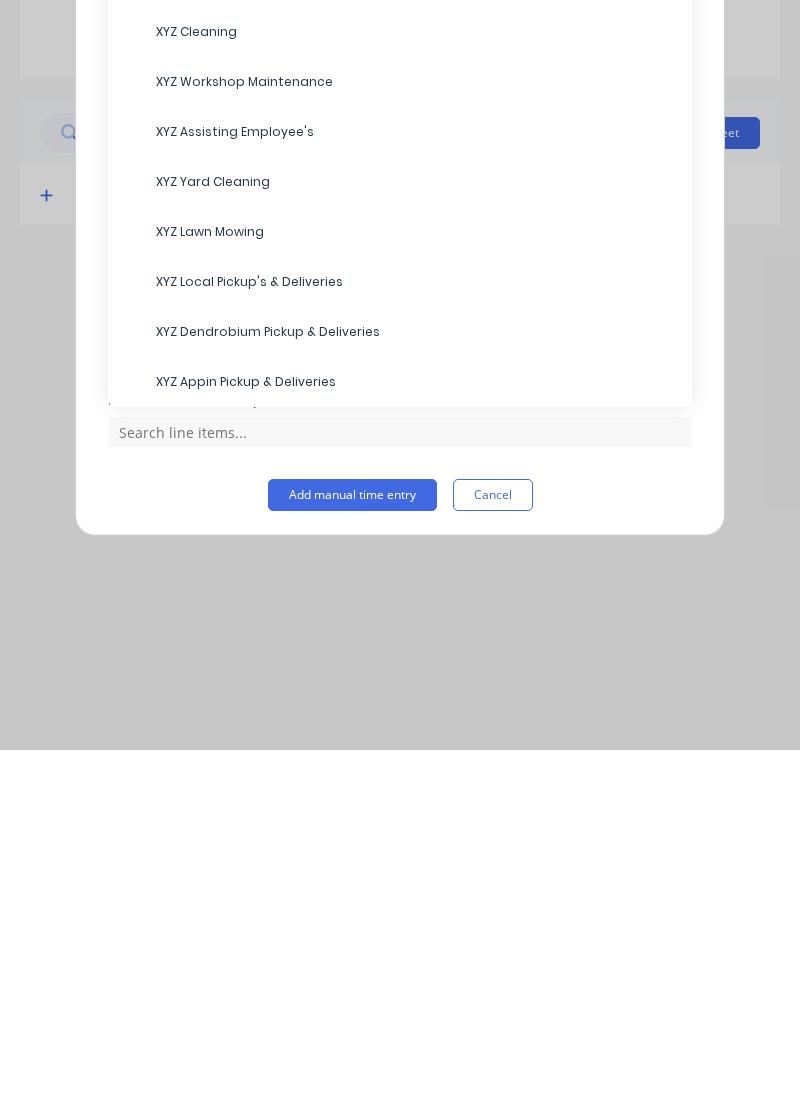 click on "XYZ Assisting Employee's" at bounding box center (416, 496) 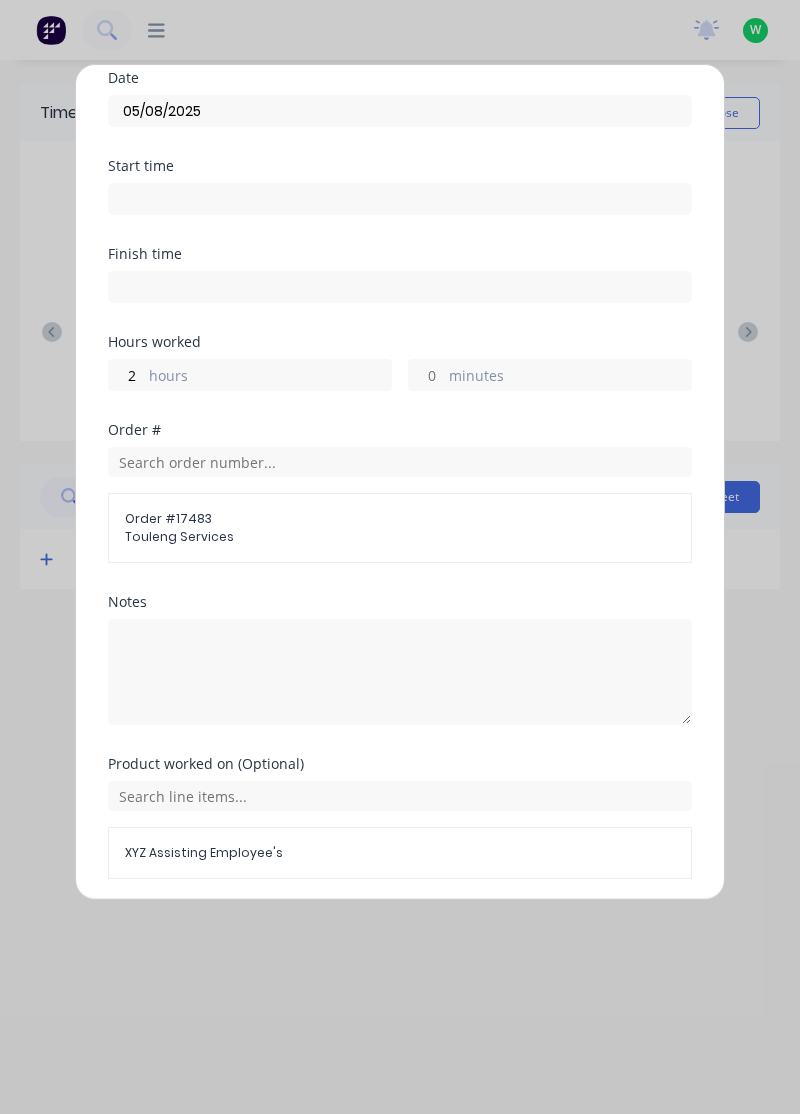 scroll, scrollTop: 145, scrollLeft: 0, axis: vertical 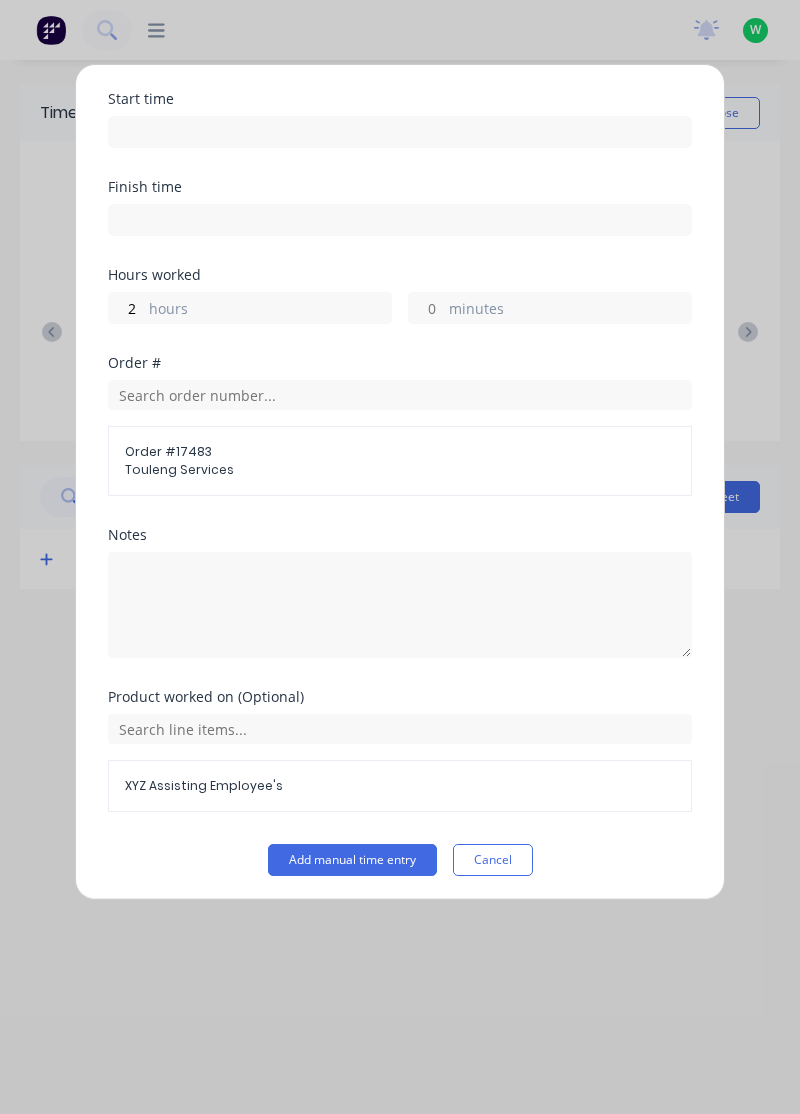 click on "Add manual time entry" at bounding box center [352, 860] 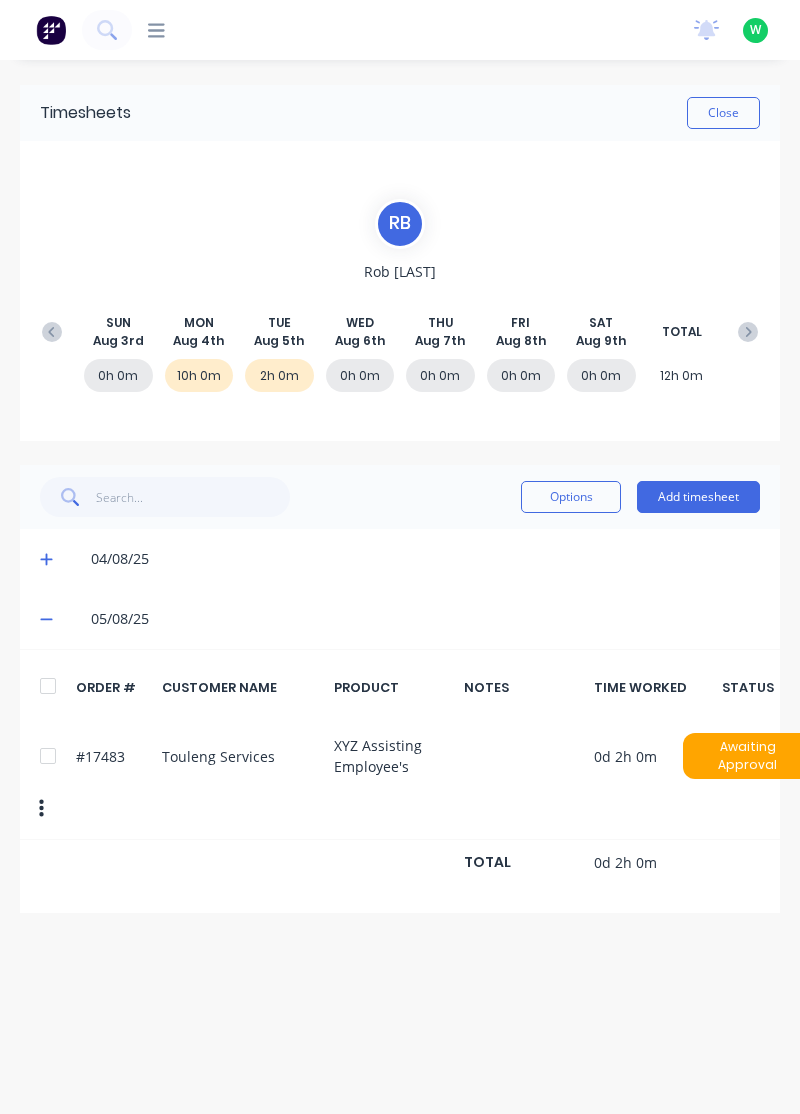 click on "Add timesheet" at bounding box center (698, 497) 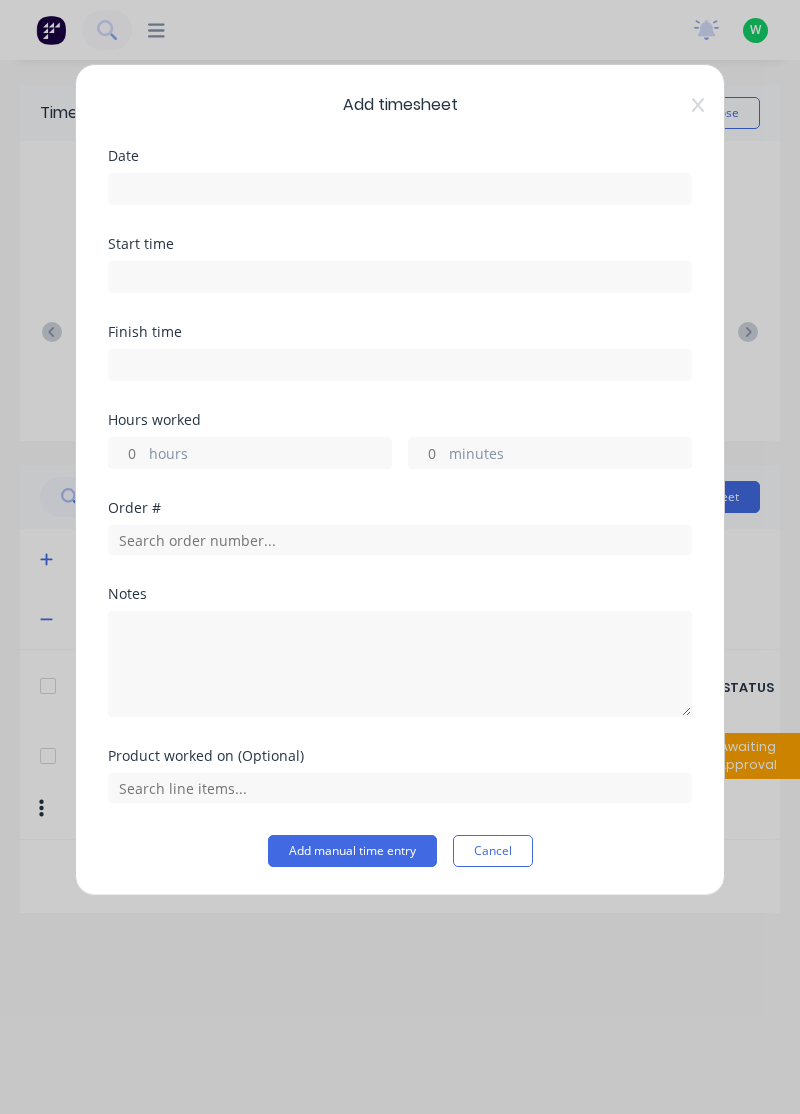 click 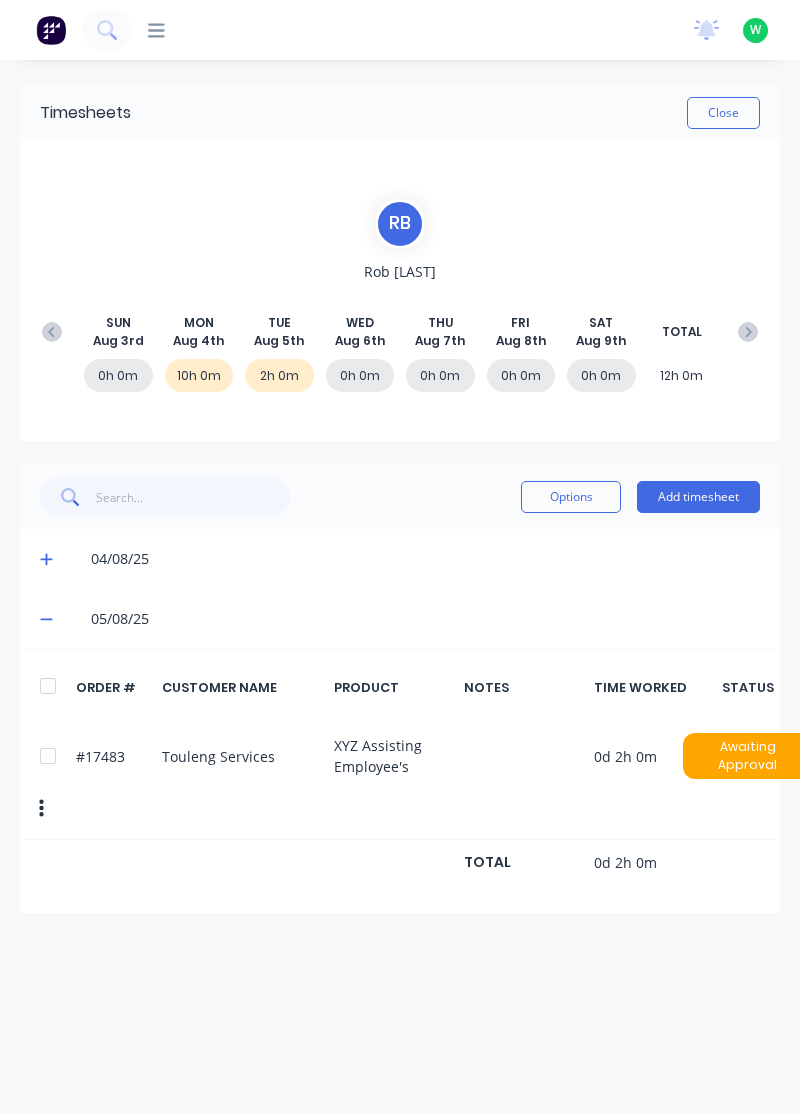 click on "04/08/25" at bounding box center [409, 559] 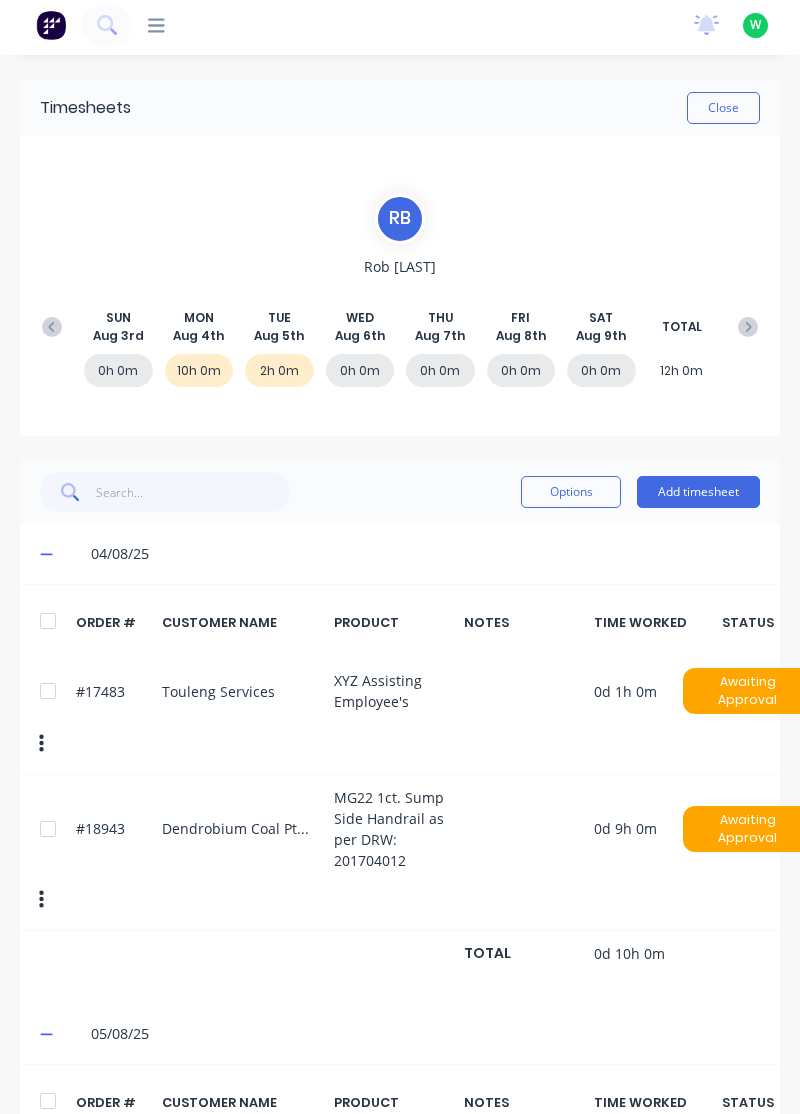 scroll, scrollTop: 0, scrollLeft: 0, axis: both 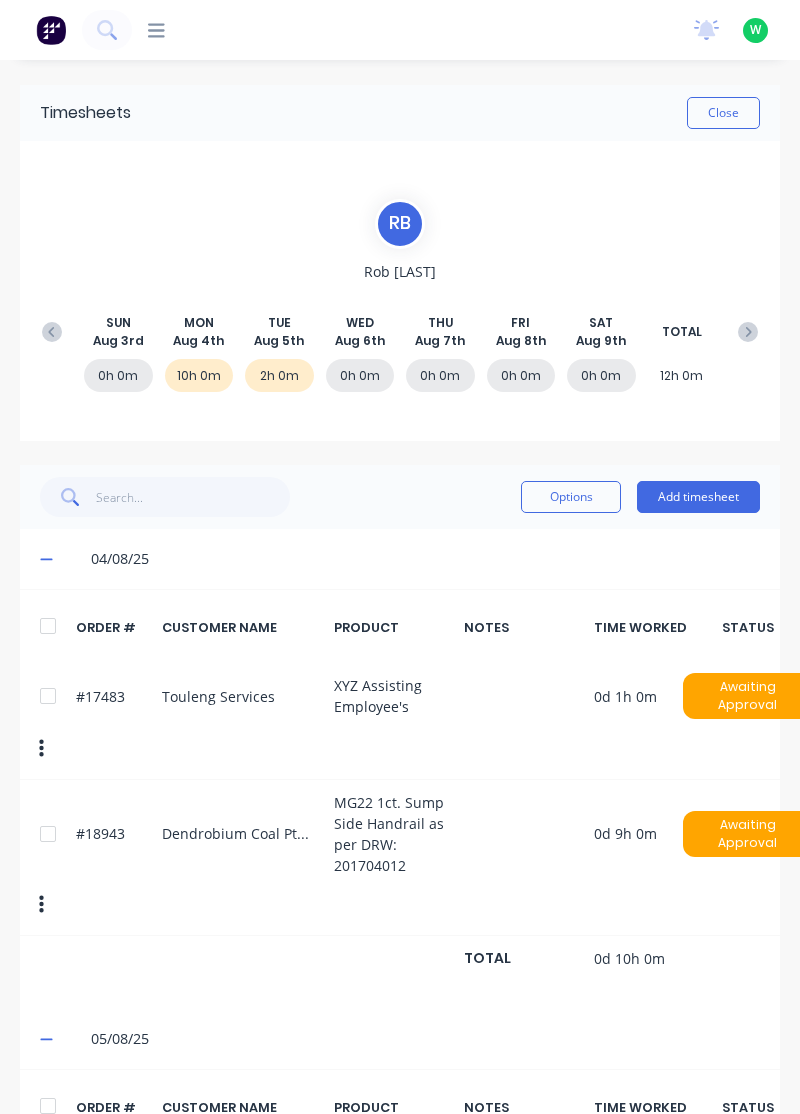 click at bounding box center [52, 332] 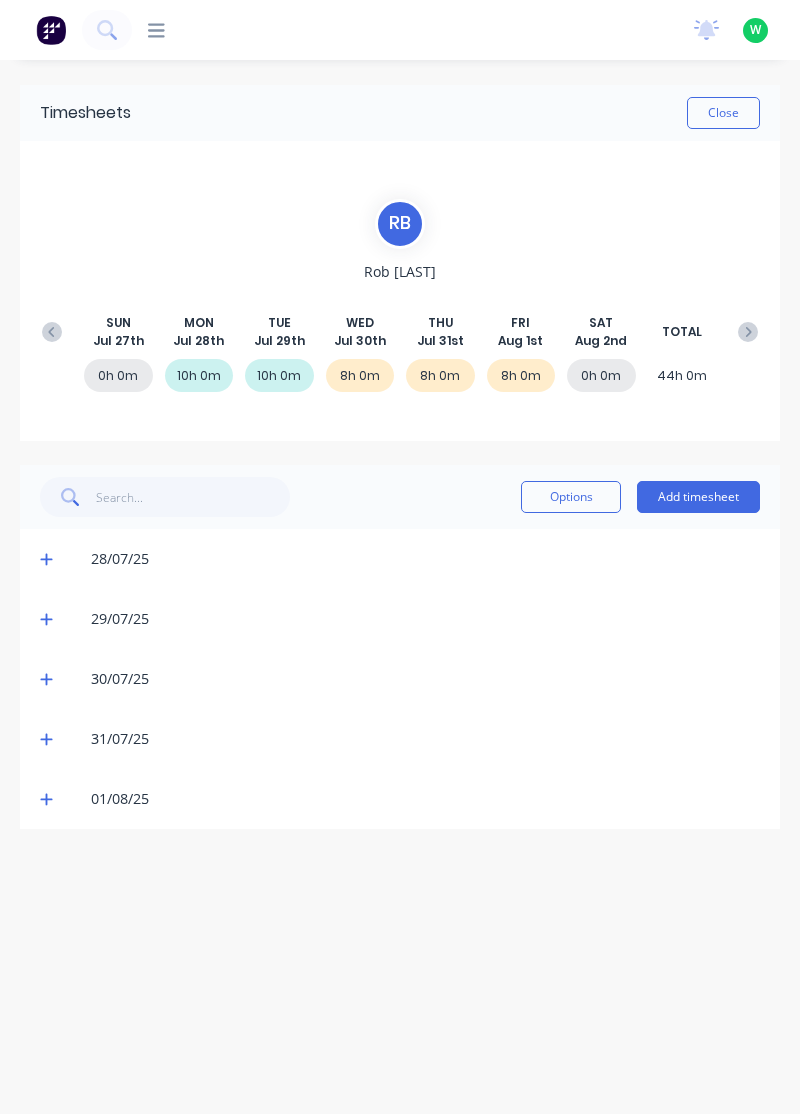 click 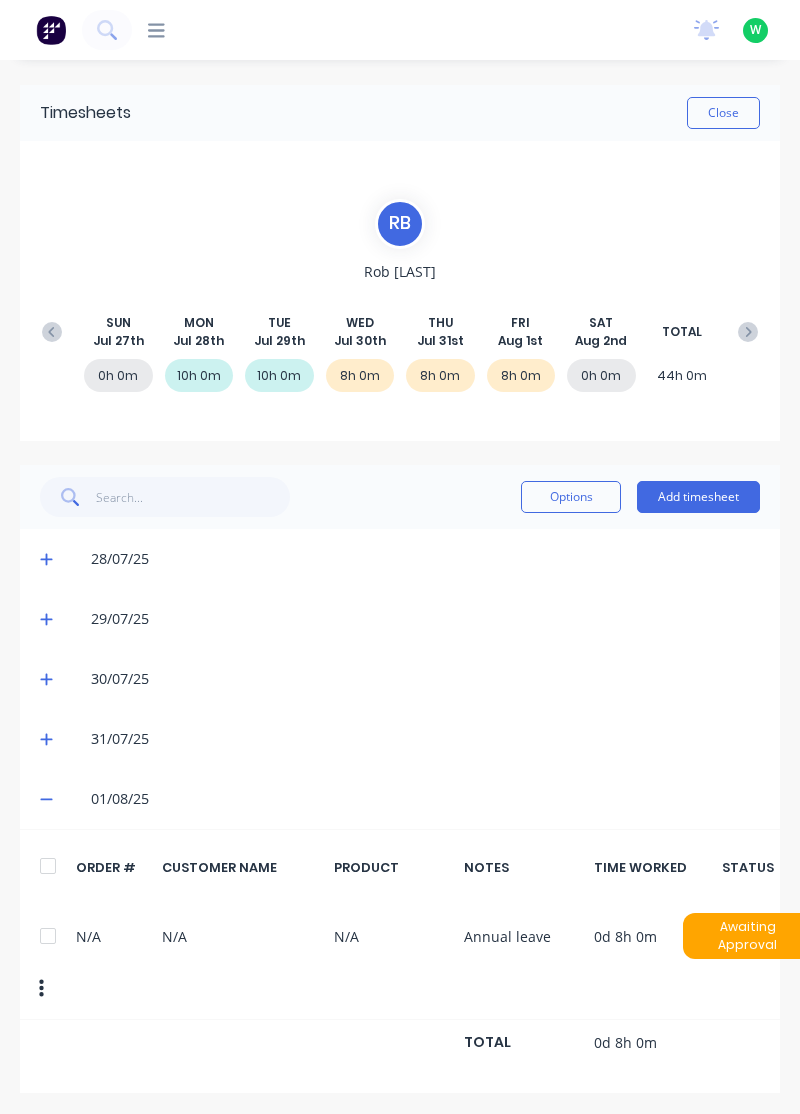 click 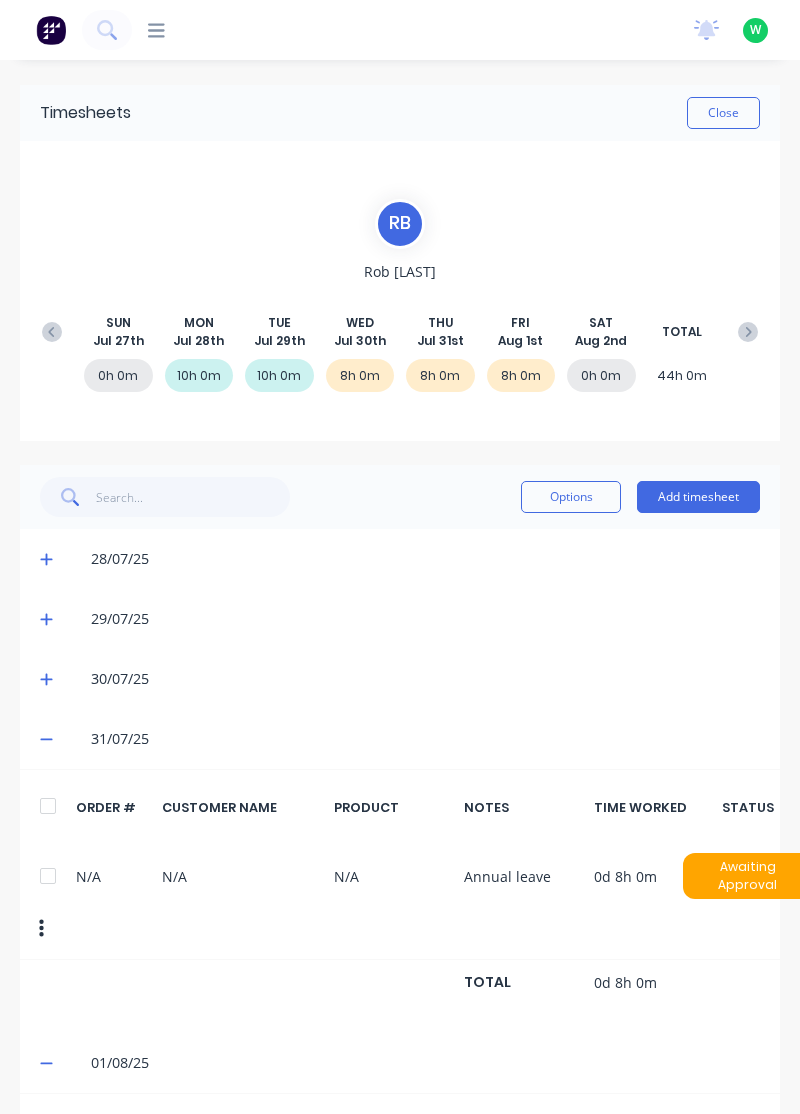 click 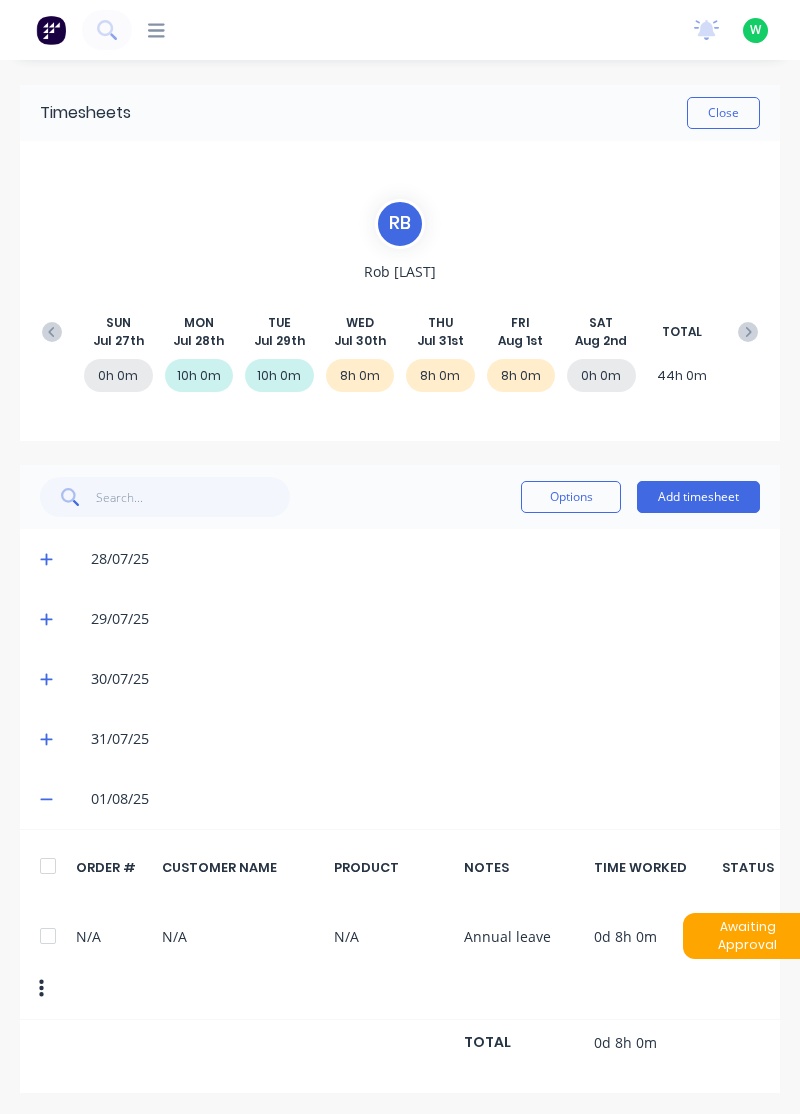 click 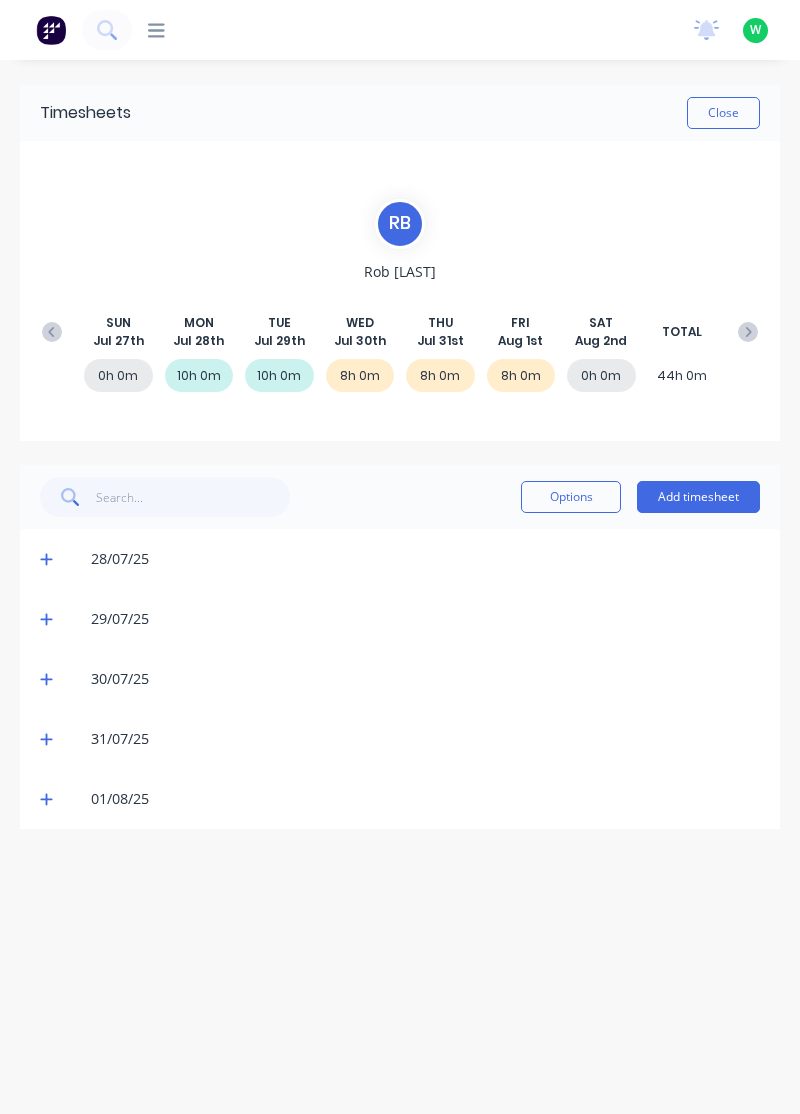click 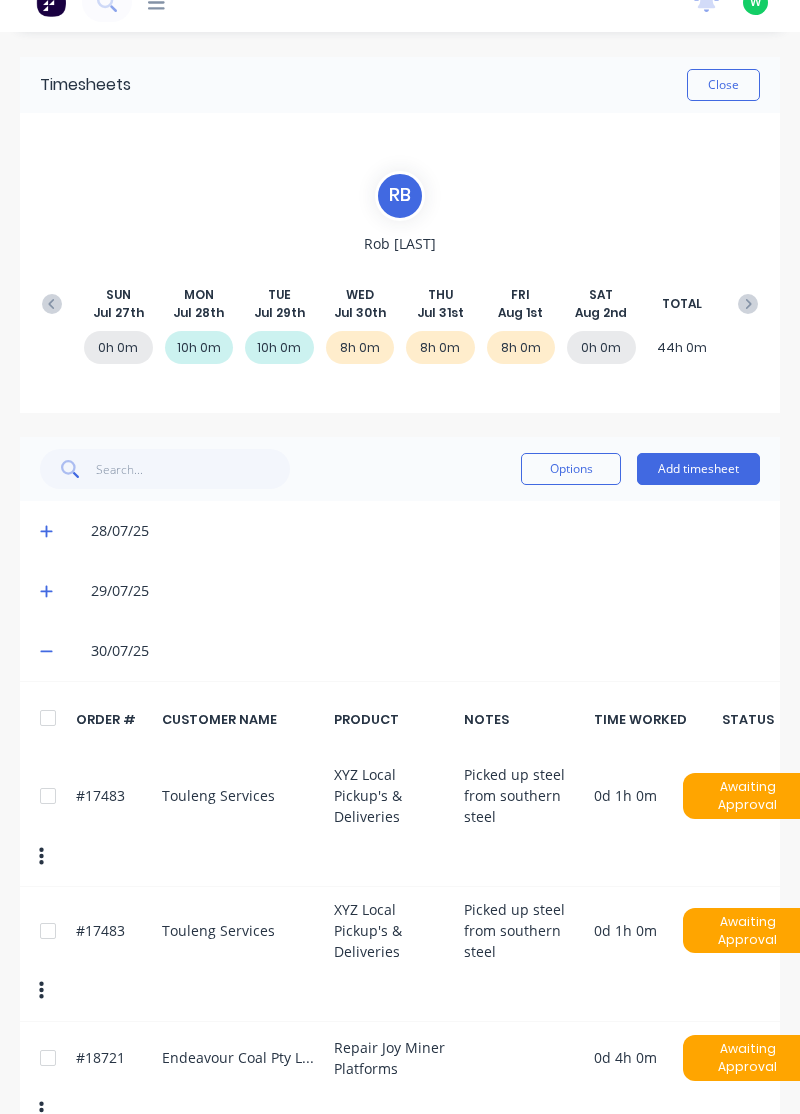 scroll, scrollTop: 0, scrollLeft: 0, axis: both 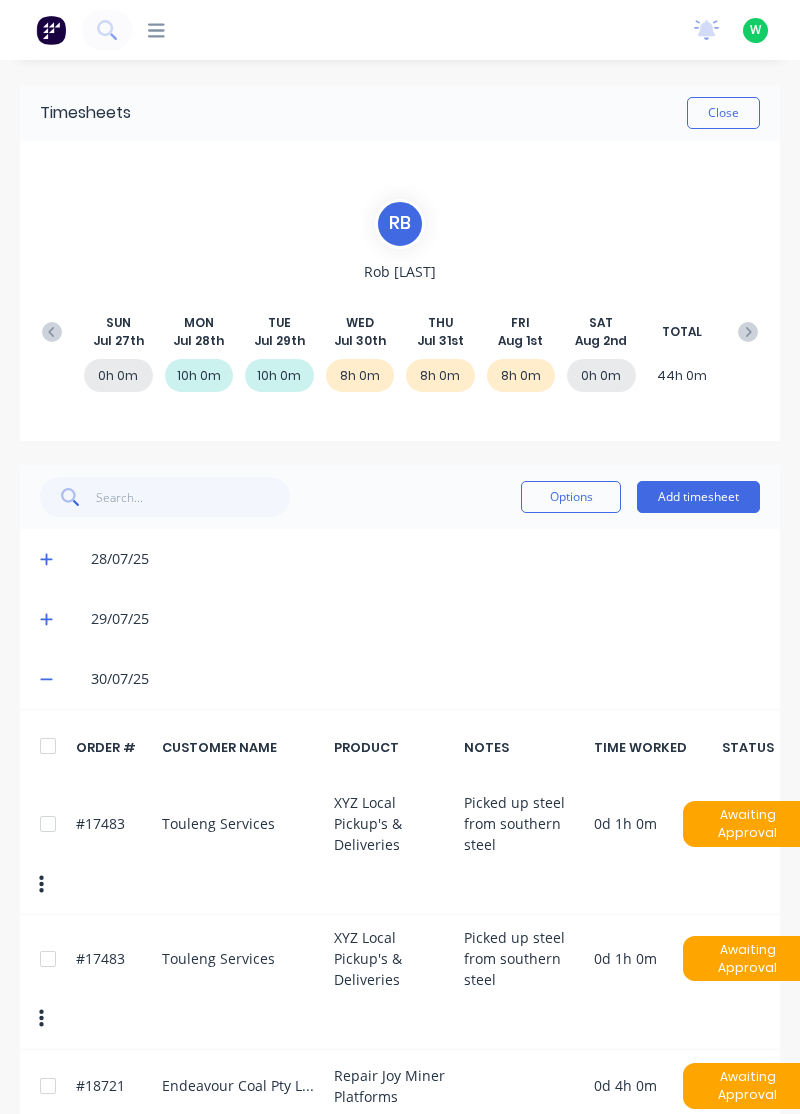 click at bounding box center [748, 332] 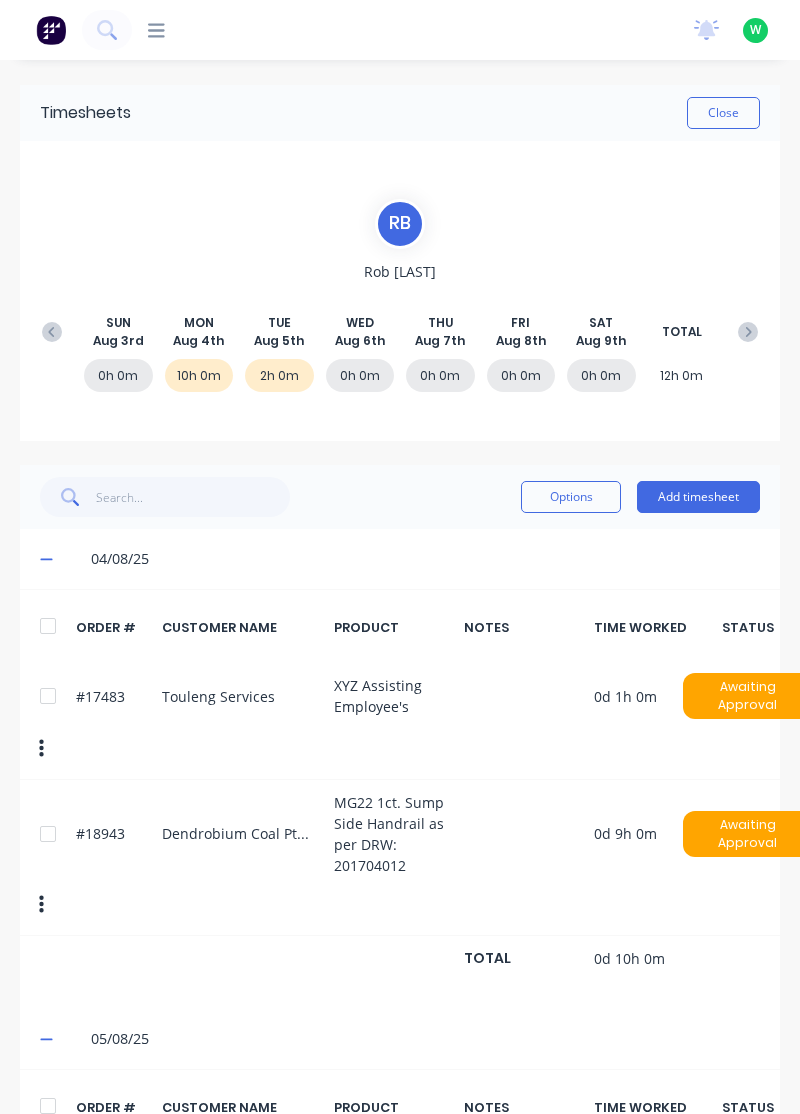 click on "Add timesheet" at bounding box center (698, 497) 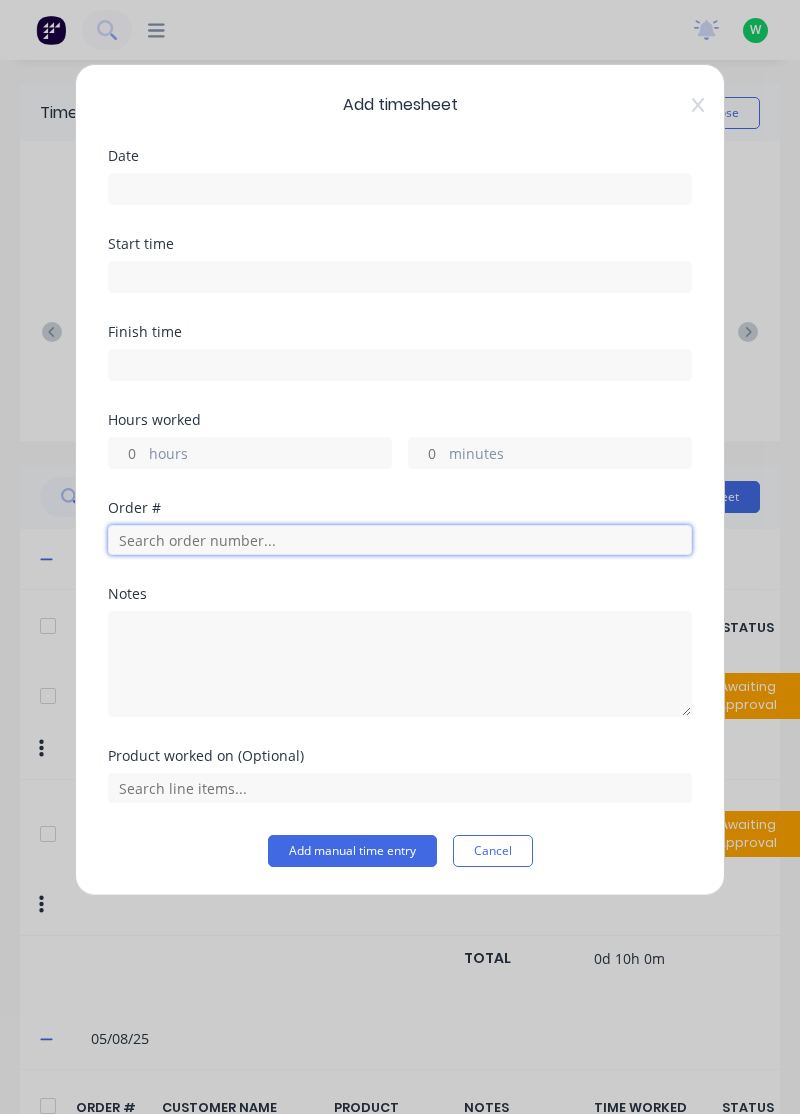 click at bounding box center (400, 540) 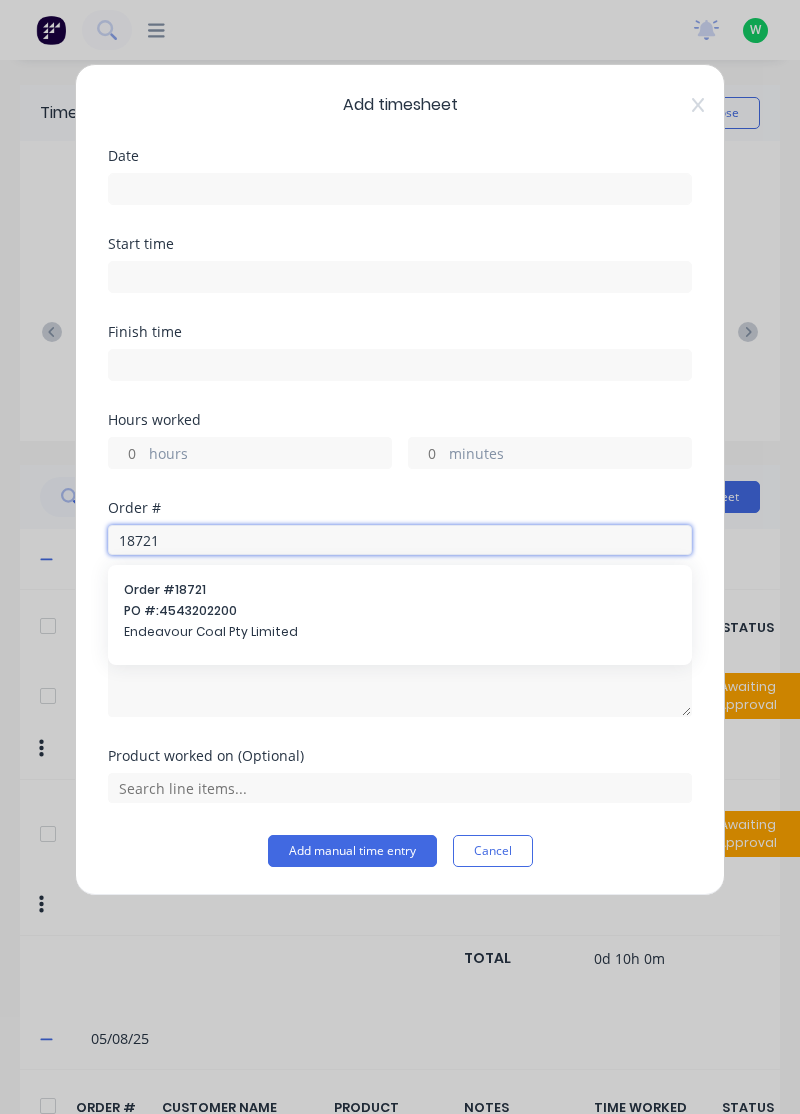 type on "18721" 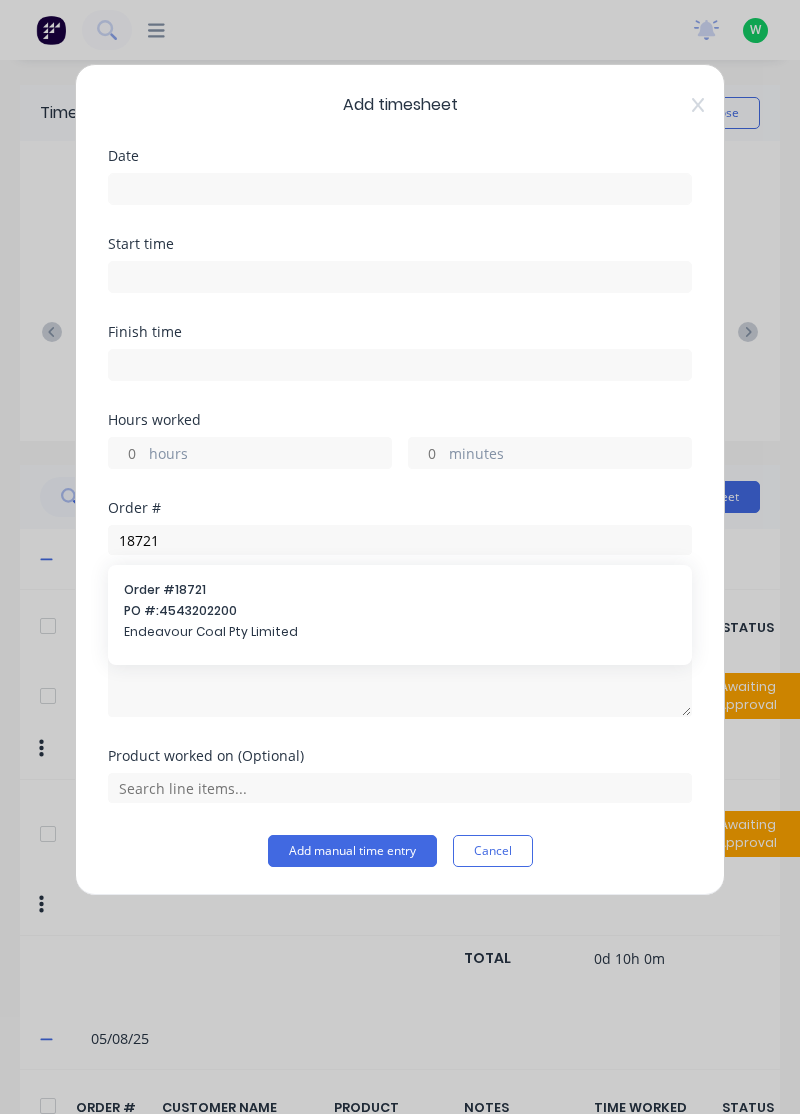 click on "PO #:  4543202200" at bounding box center (400, 611) 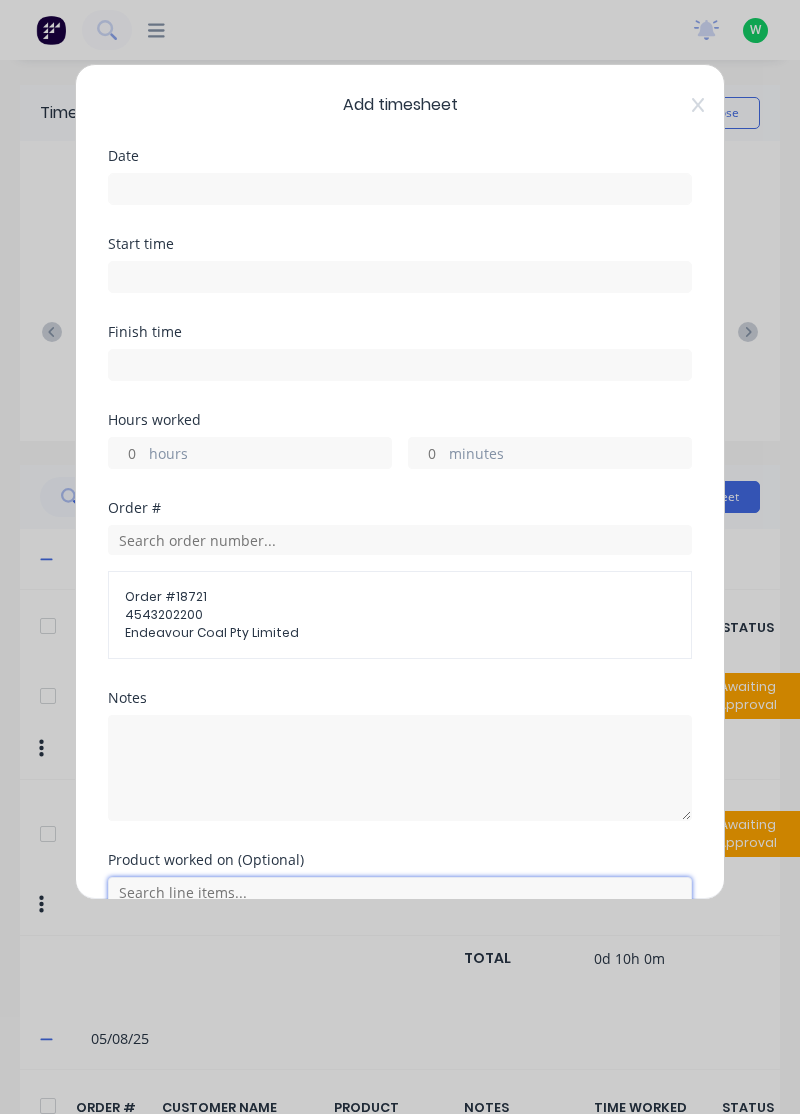 click at bounding box center [400, 892] 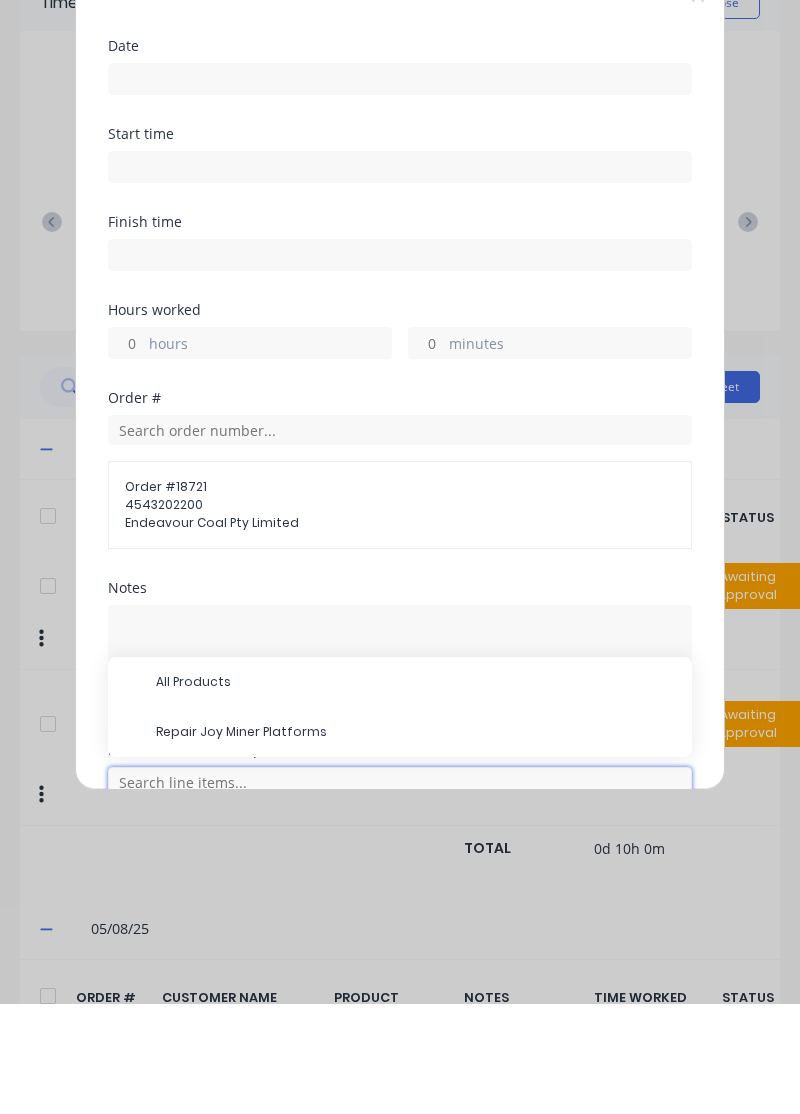 scroll, scrollTop: 149, scrollLeft: 0, axis: vertical 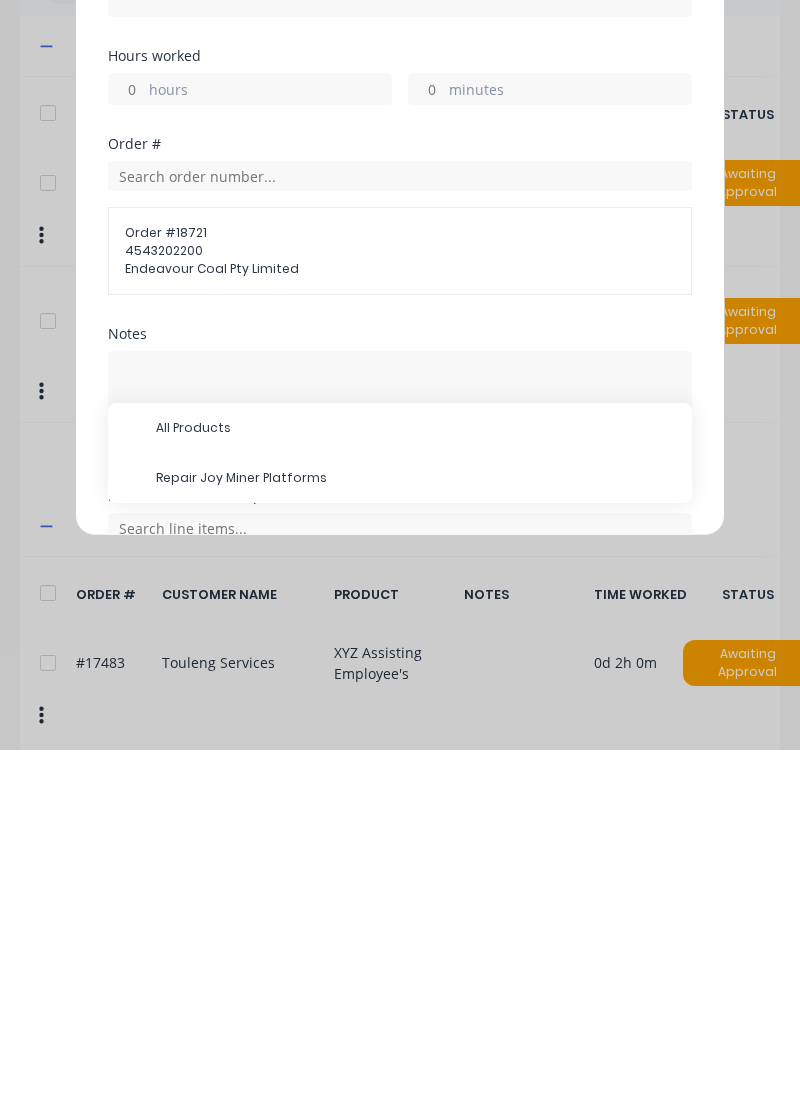 click on "Repair Joy Miner Platforms" at bounding box center (416, 842) 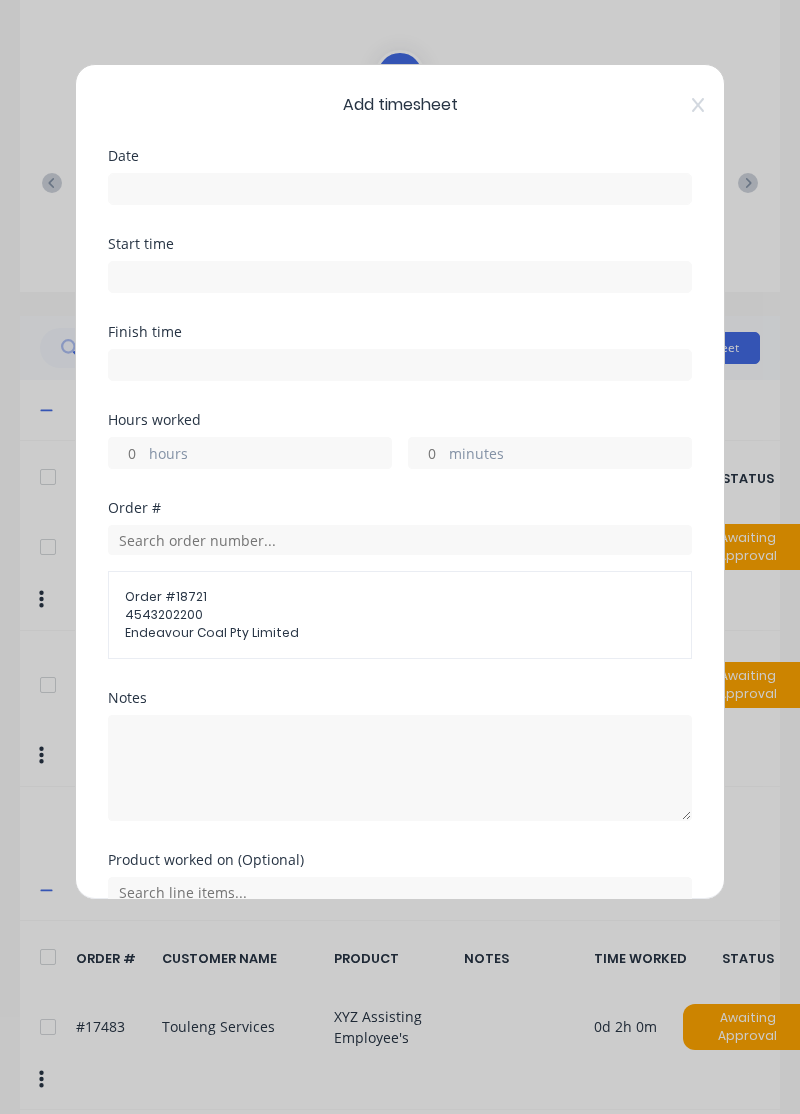 click at bounding box center (400, 189) 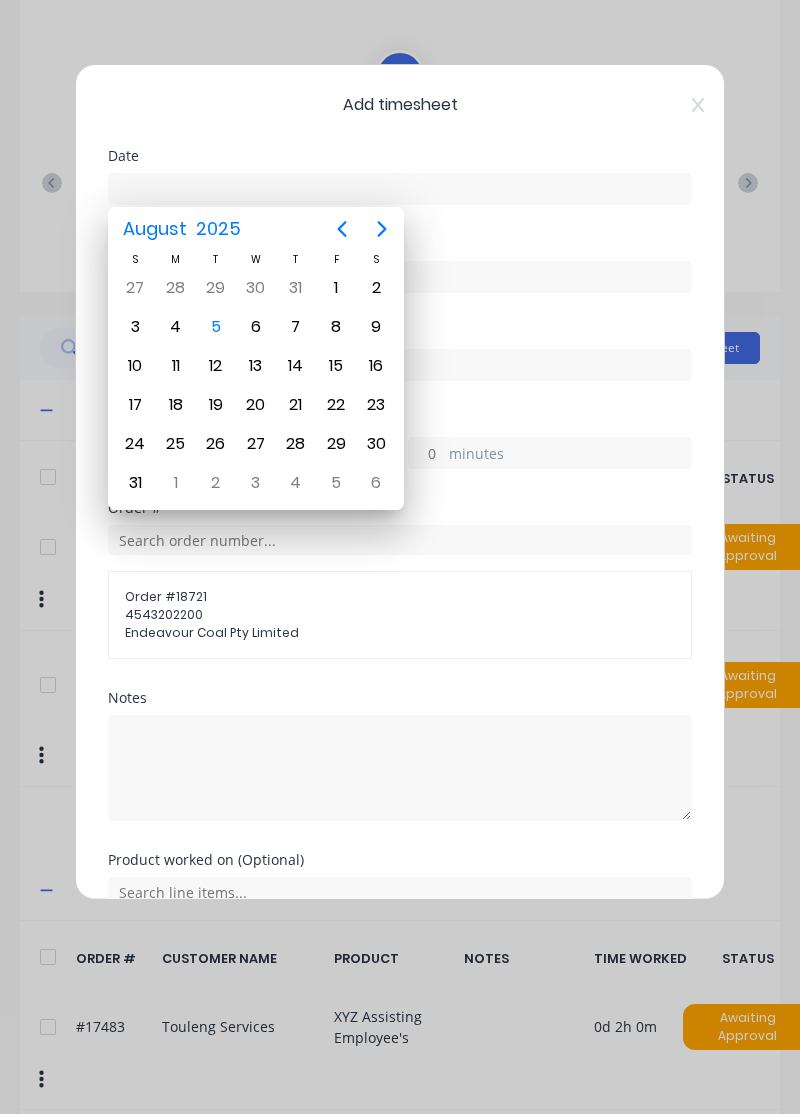 click on "5" at bounding box center (216, 327) 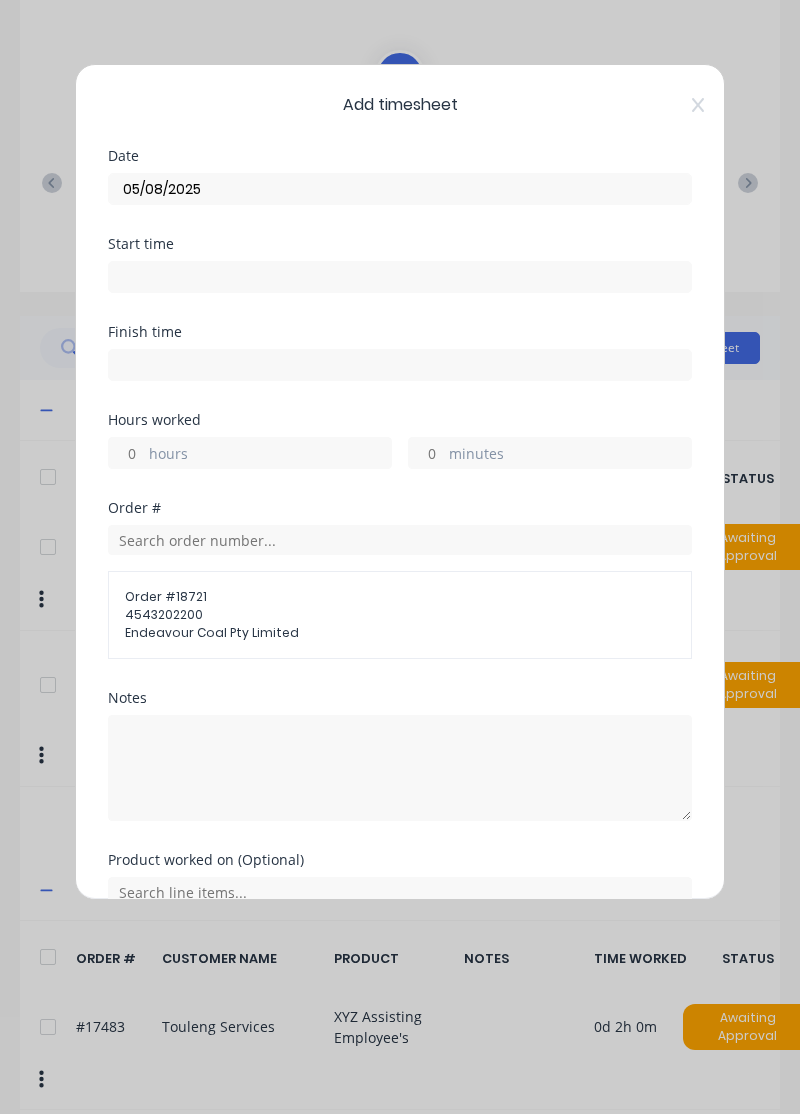 type on "05/08/2025" 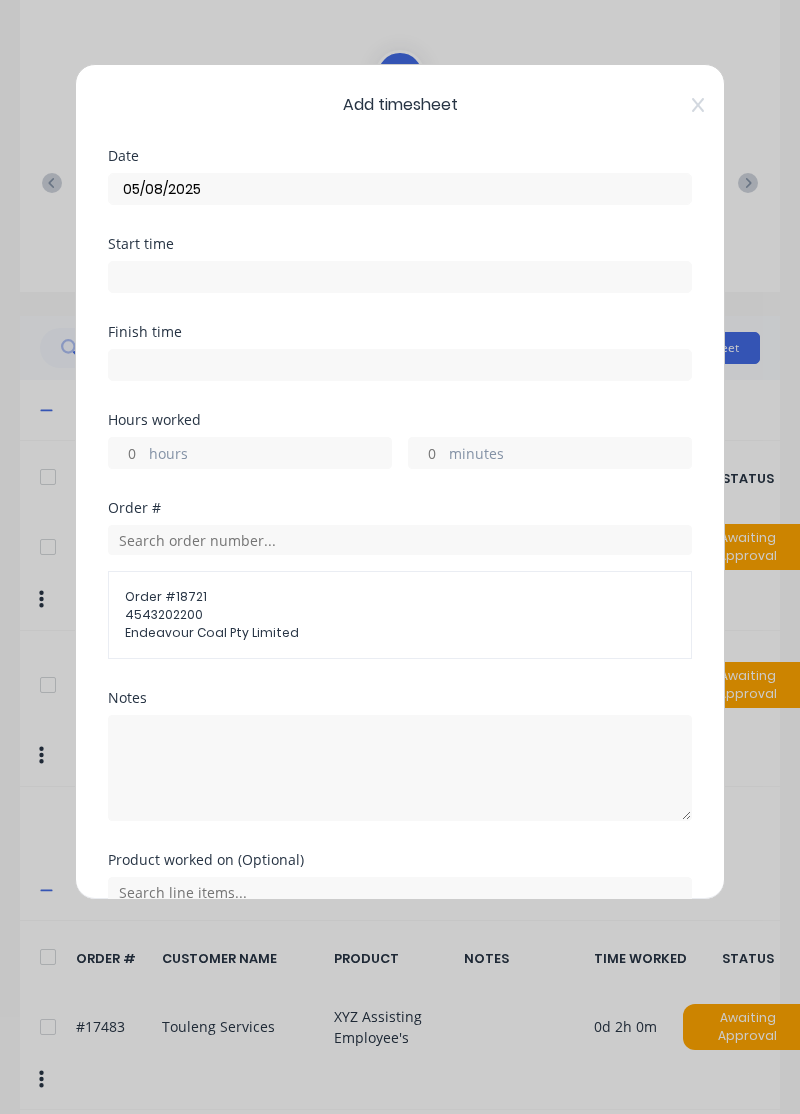 click on "hours" at bounding box center [126, 453] 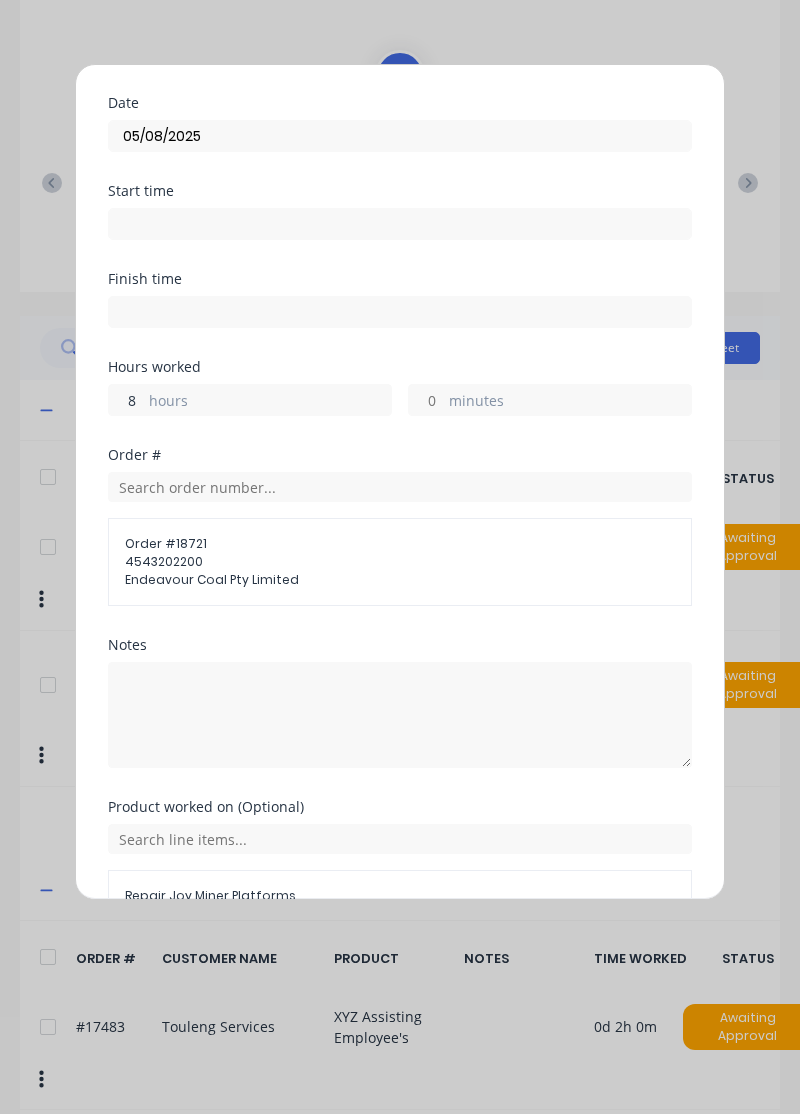 scroll, scrollTop: 163, scrollLeft: 0, axis: vertical 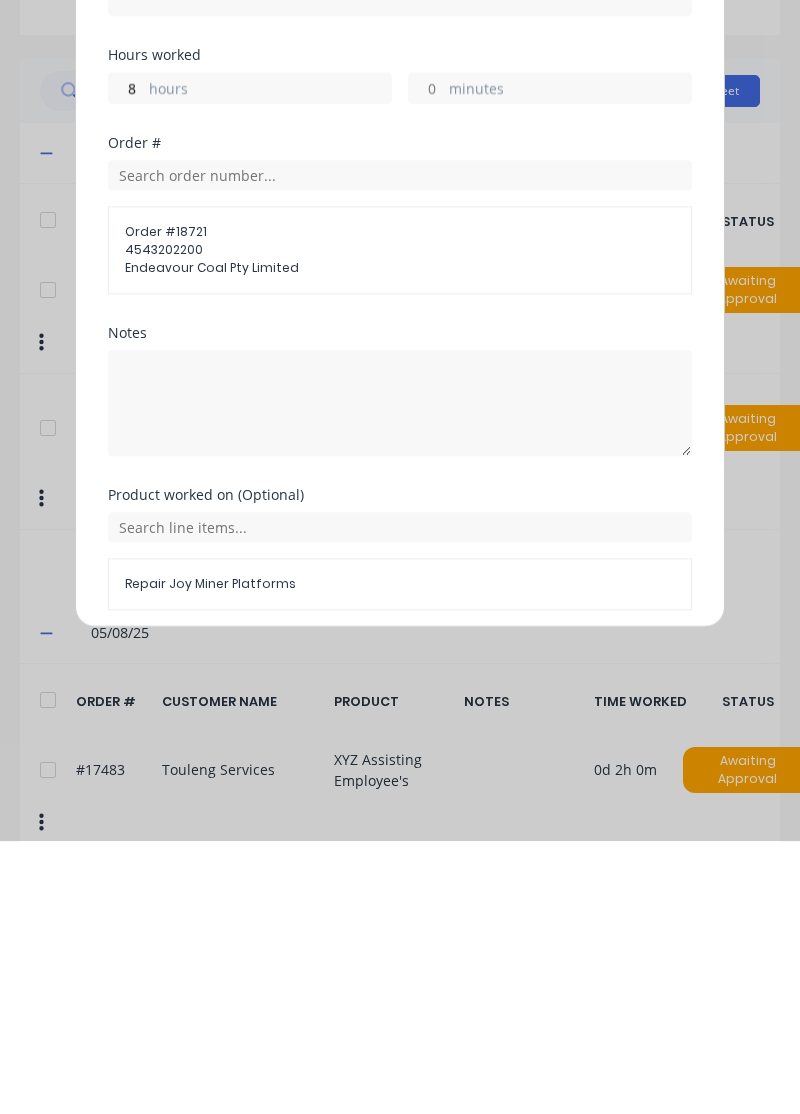 click on "Add manual time entry" at bounding box center [352, 931] 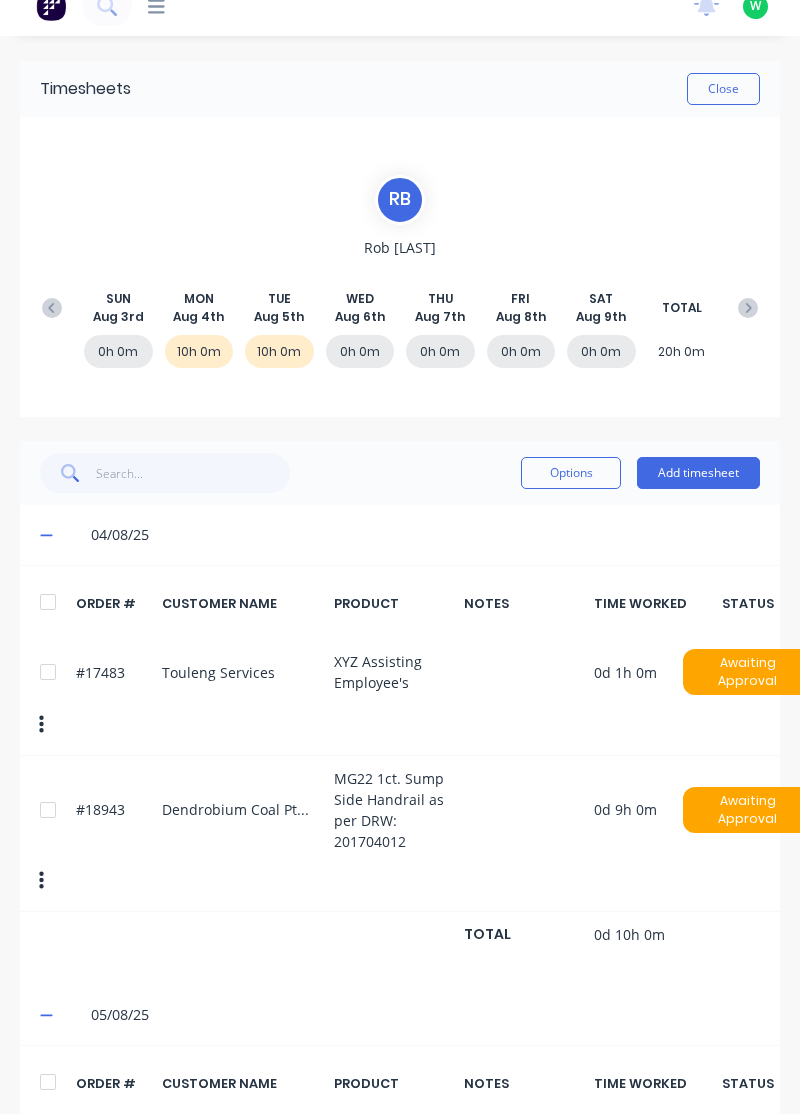scroll, scrollTop: 23, scrollLeft: 0, axis: vertical 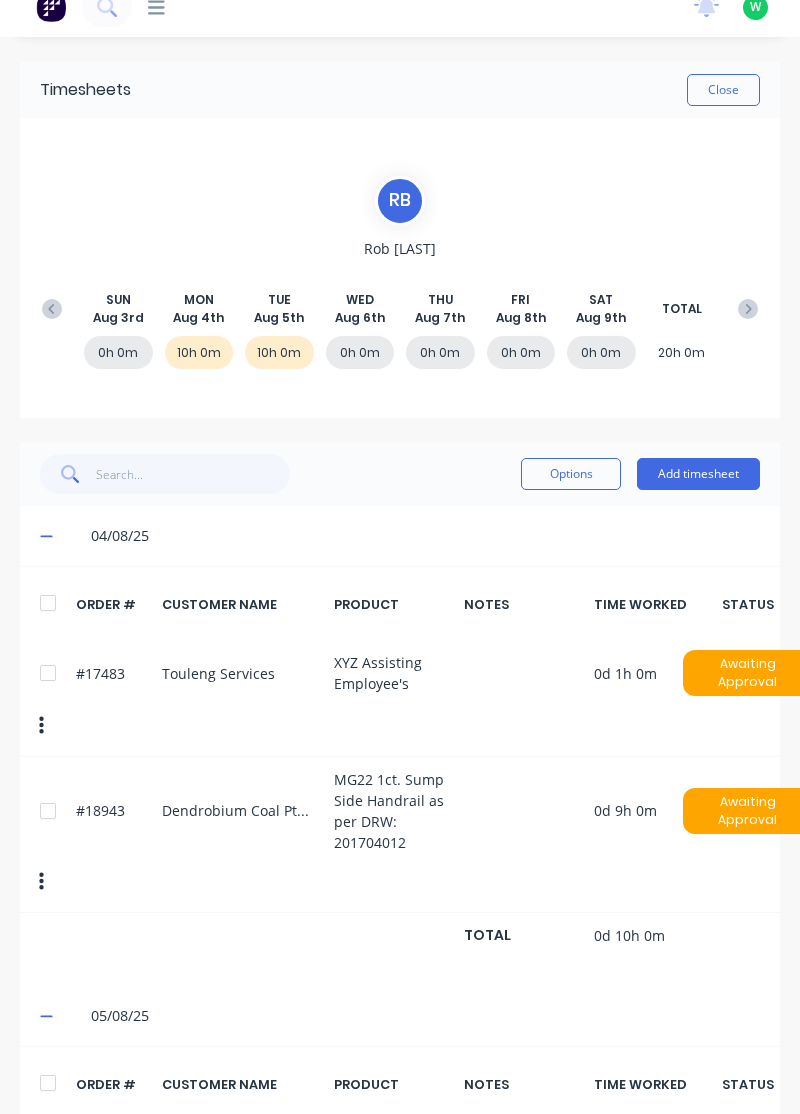 click on "Close" at bounding box center [723, 90] 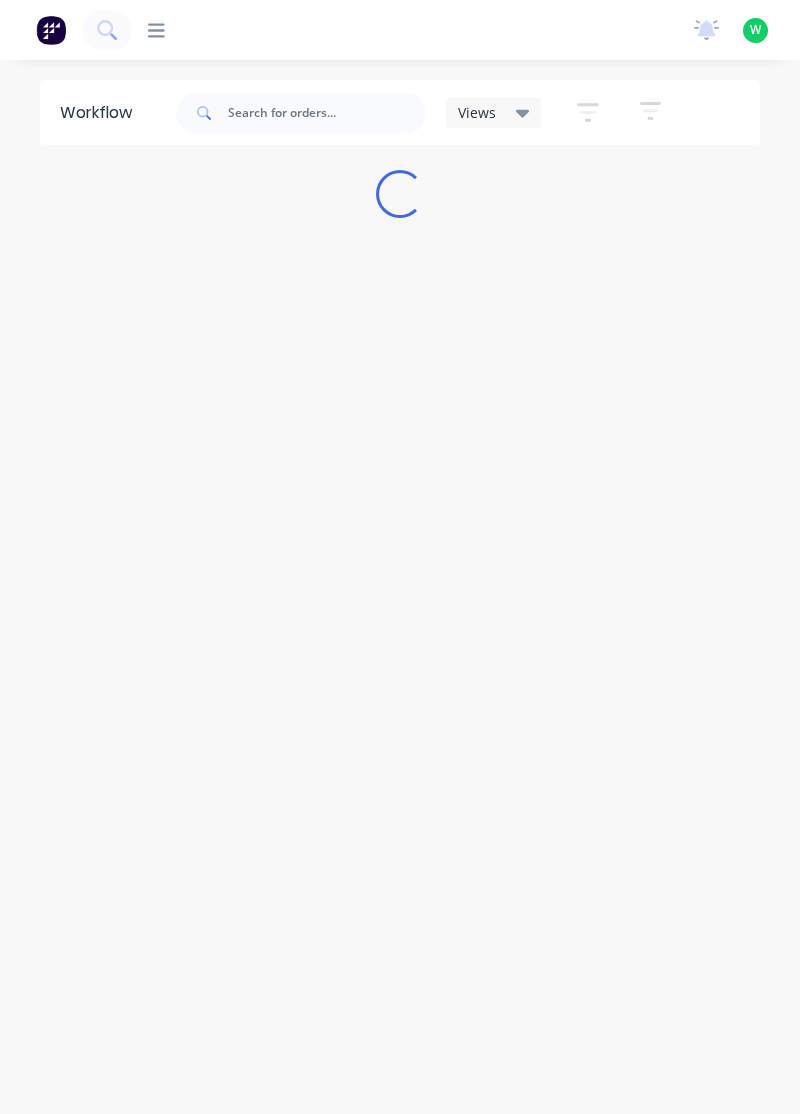 scroll, scrollTop: 0, scrollLeft: 0, axis: both 